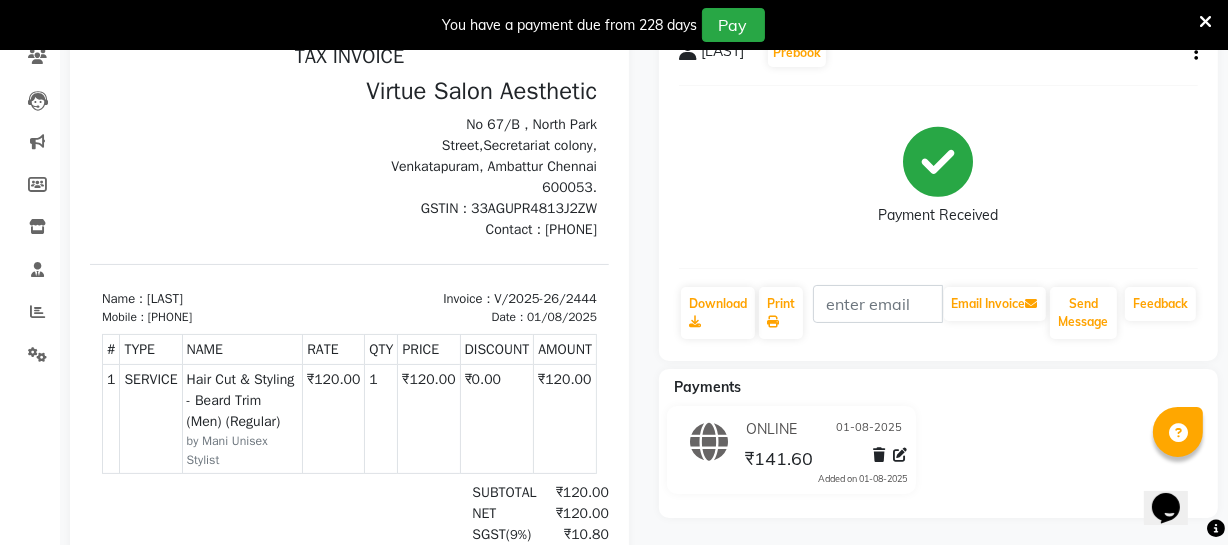 scroll, scrollTop: 0, scrollLeft: 0, axis: both 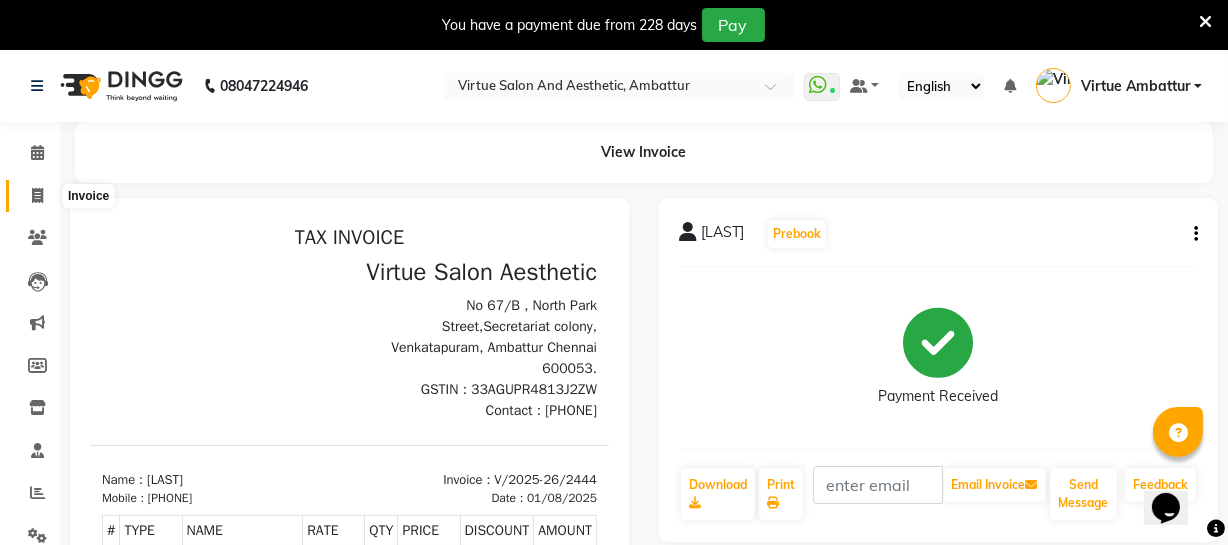 click 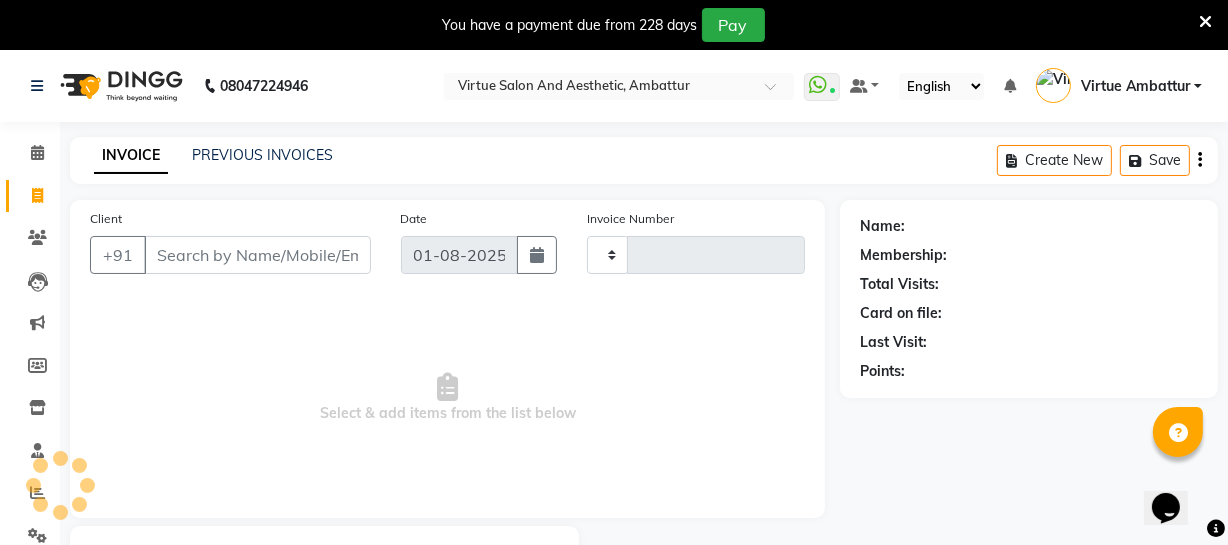 scroll, scrollTop: 107, scrollLeft: 0, axis: vertical 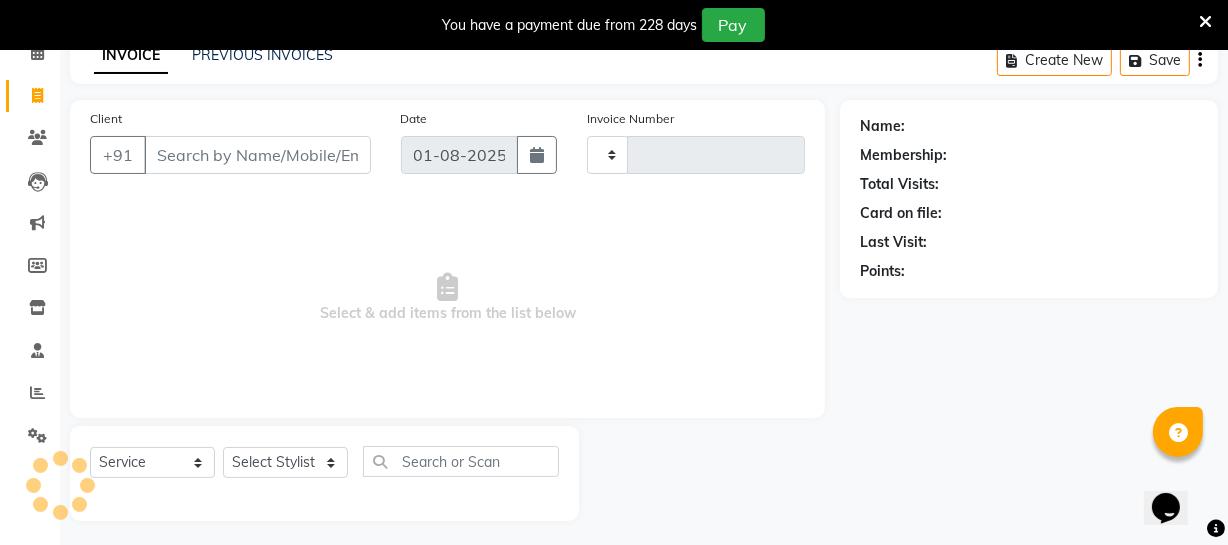 type on "2445" 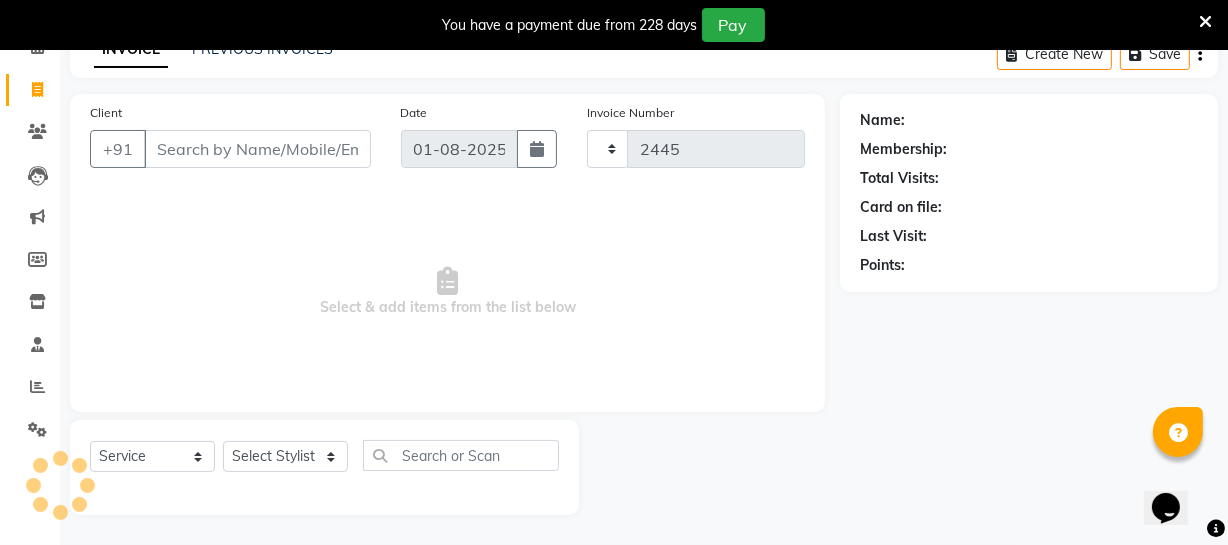 select on "5237" 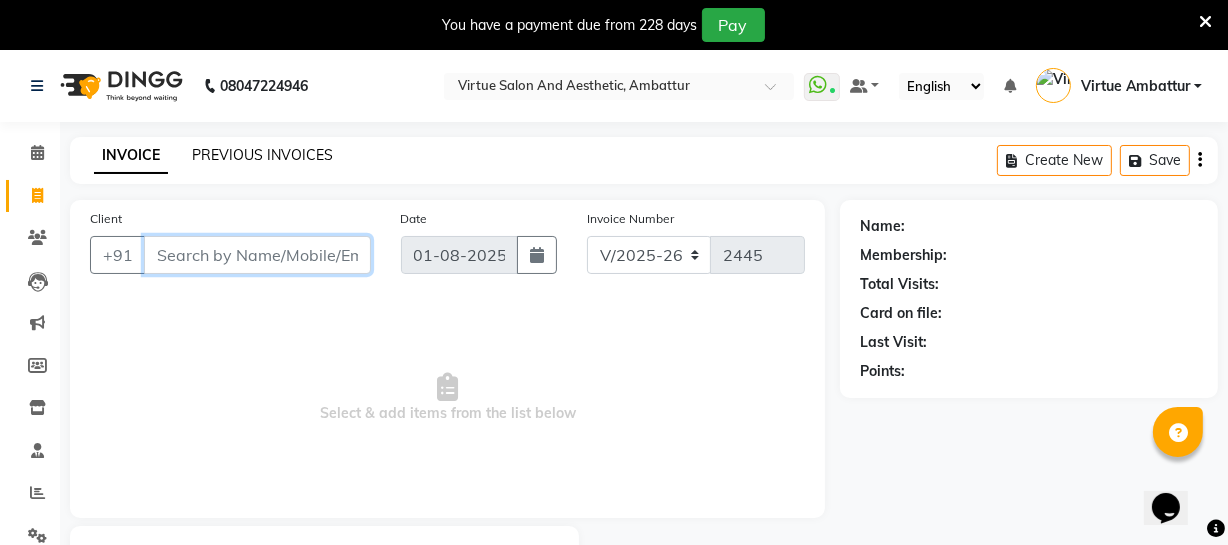scroll, scrollTop: 0, scrollLeft: 0, axis: both 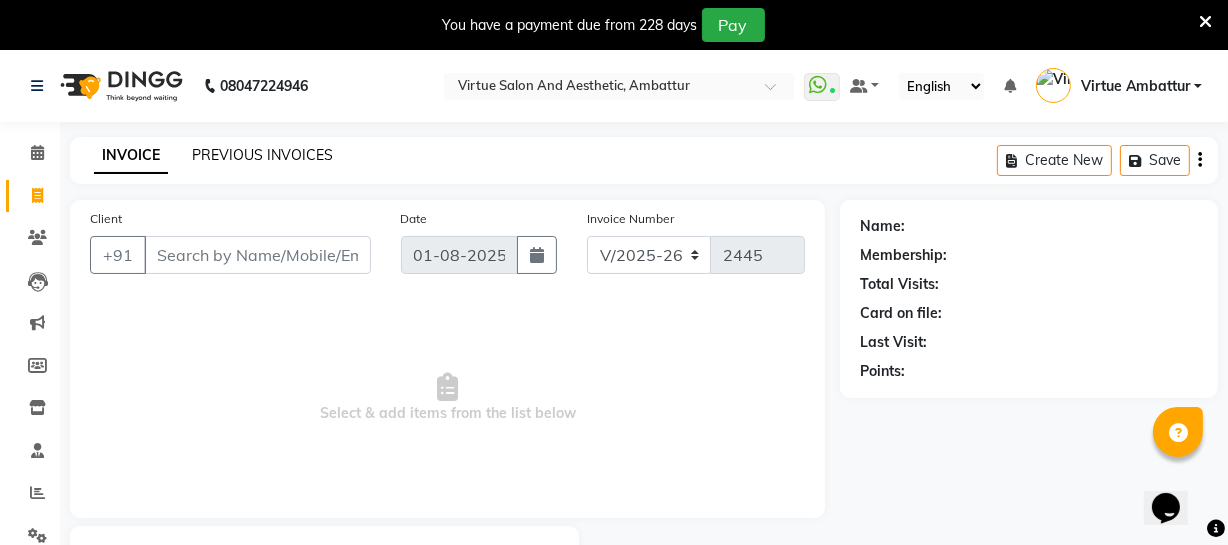 click on "PREVIOUS INVOICES" 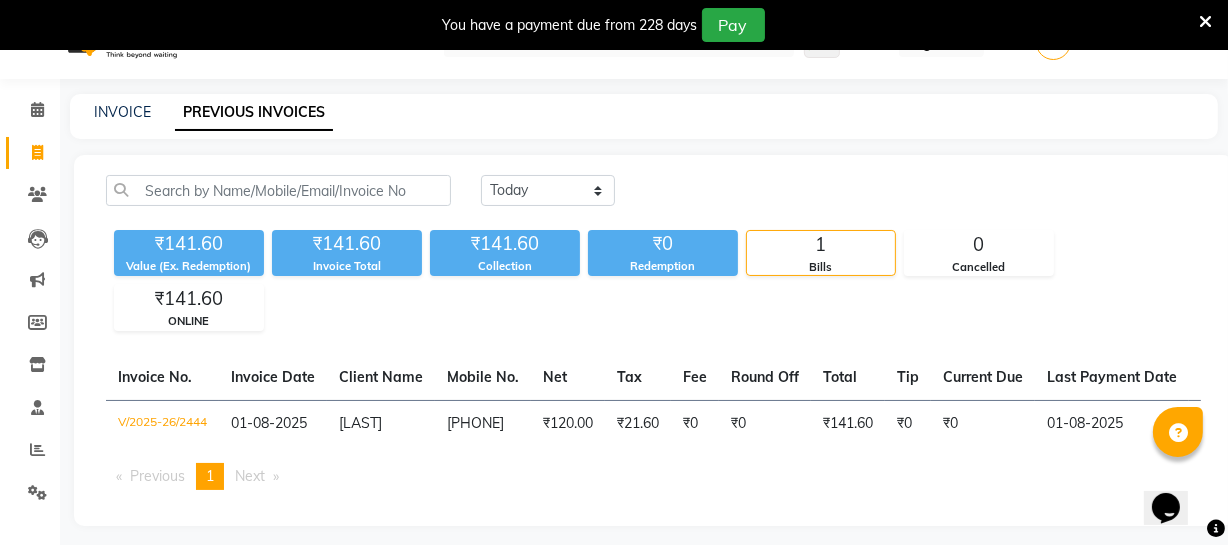 scroll, scrollTop: 67, scrollLeft: 0, axis: vertical 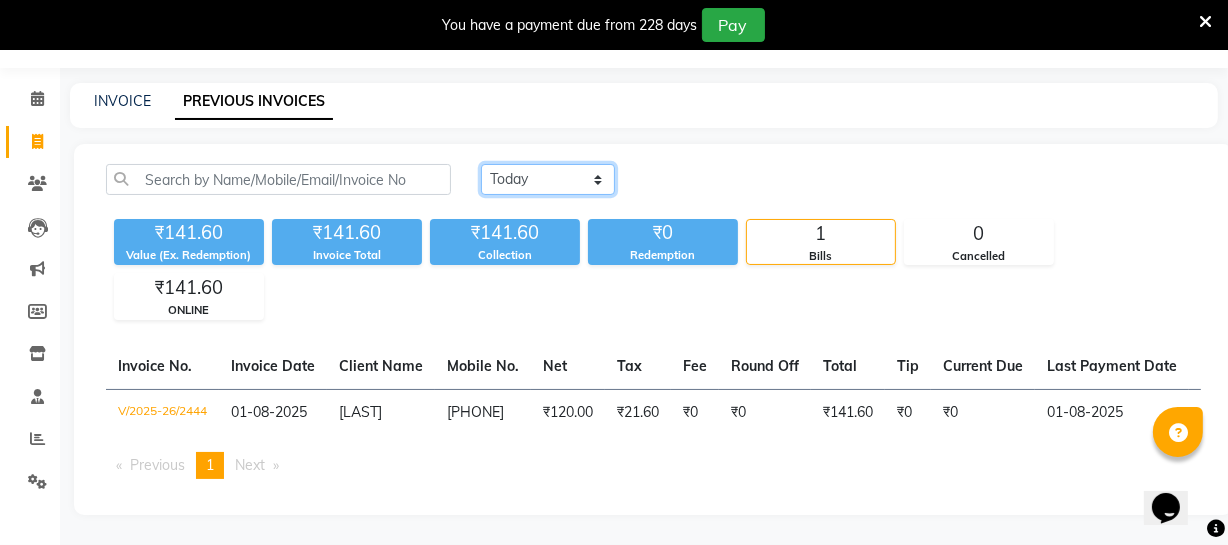 click on "Today Yesterday Custom Range" 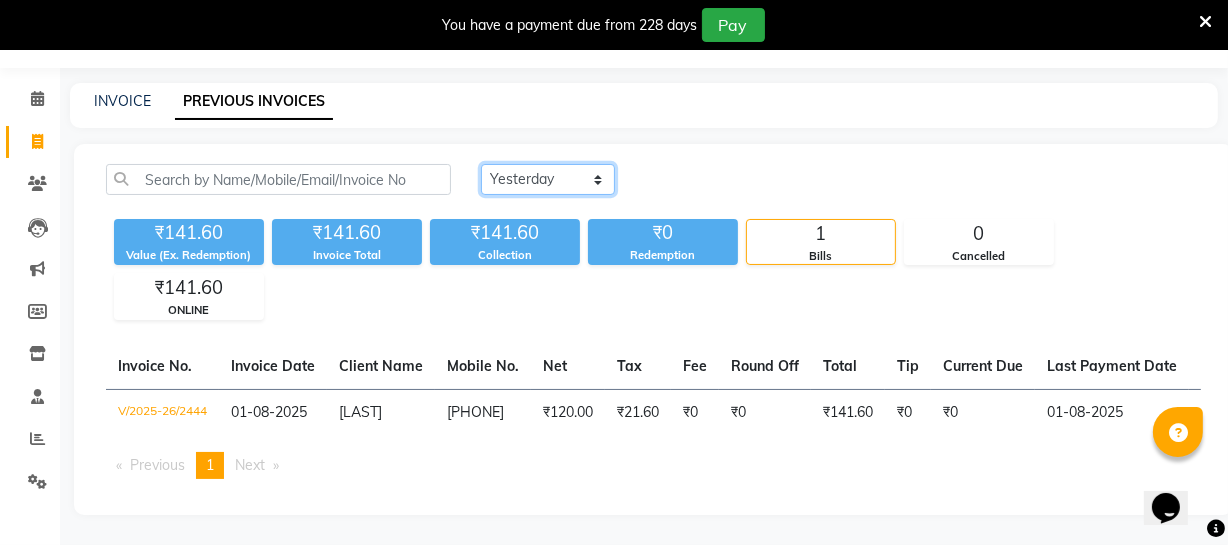 click on "Today Yesterday Custom Range" 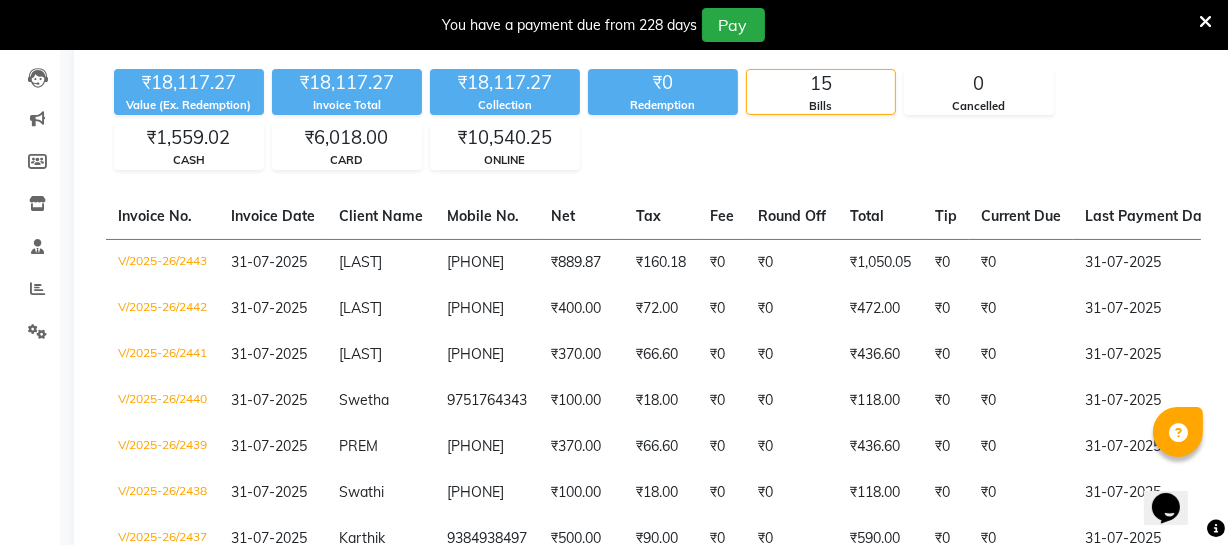scroll, scrollTop: 249, scrollLeft: 0, axis: vertical 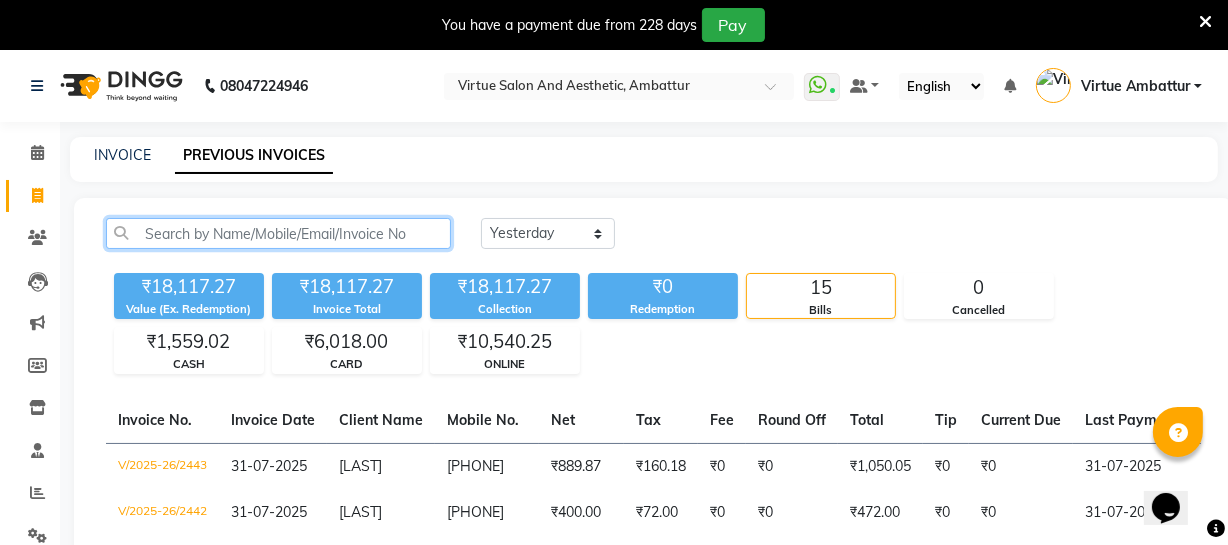 click 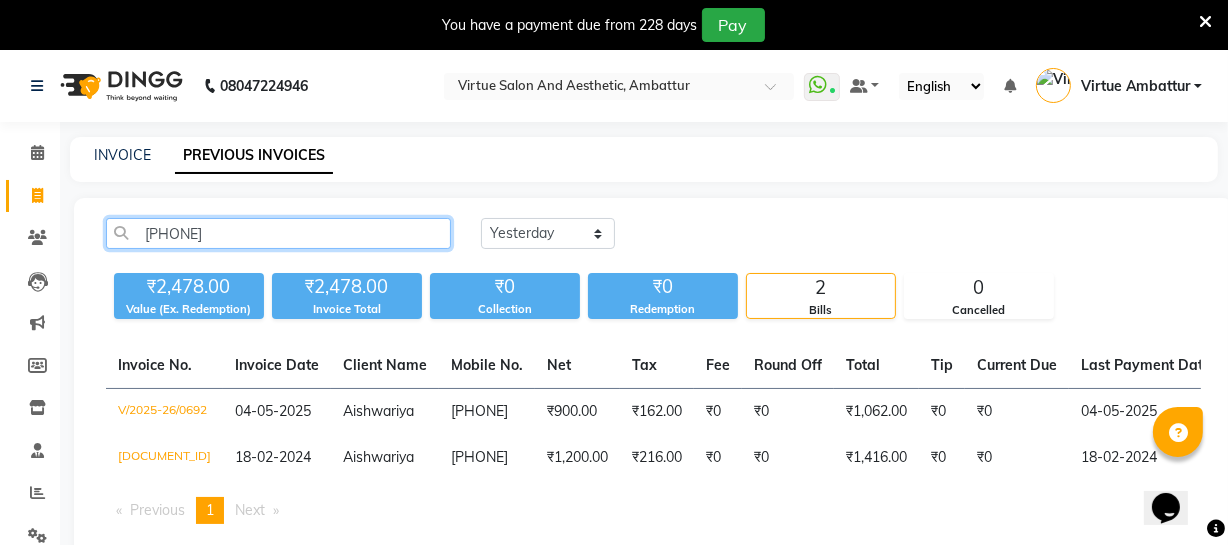 drag, startPoint x: 247, startPoint y: 233, endPoint x: 140, endPoint y: 217, distance: 108.18965 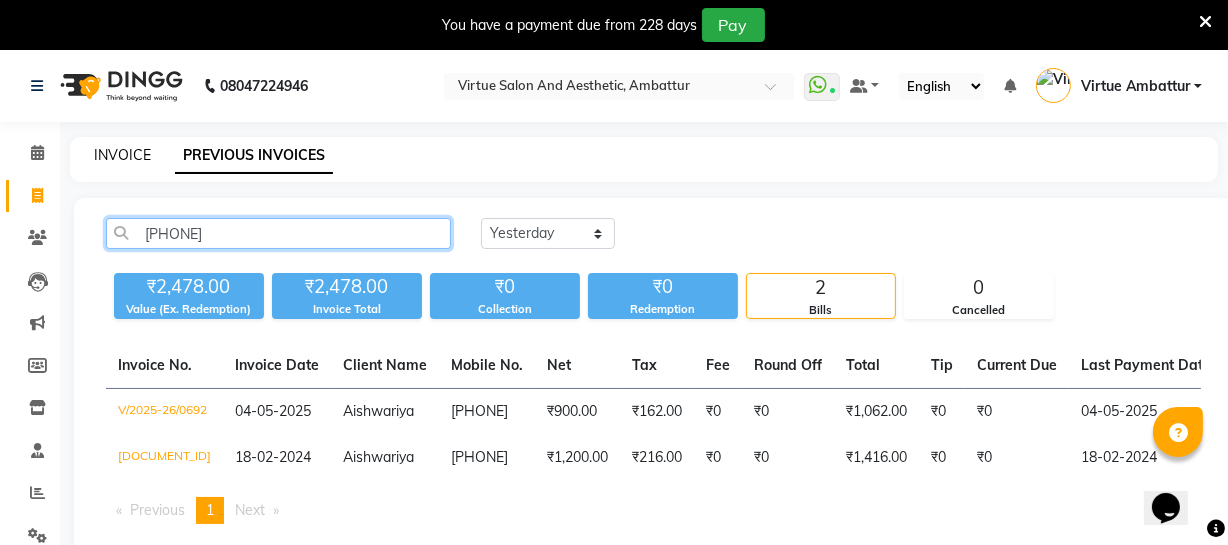 type on "[PHONE]" 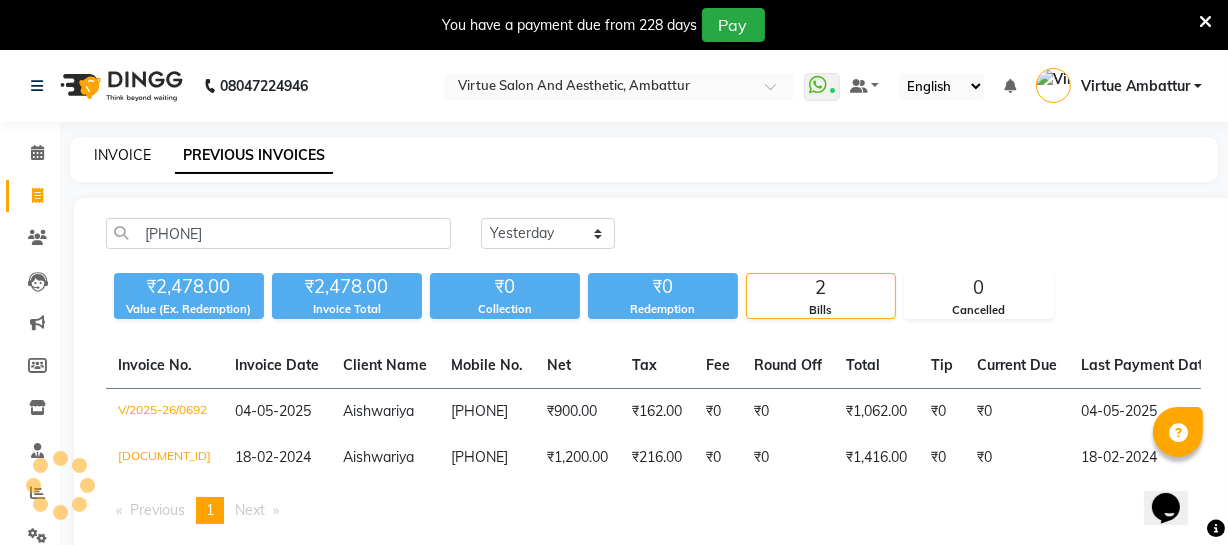 click on "INVOICE" 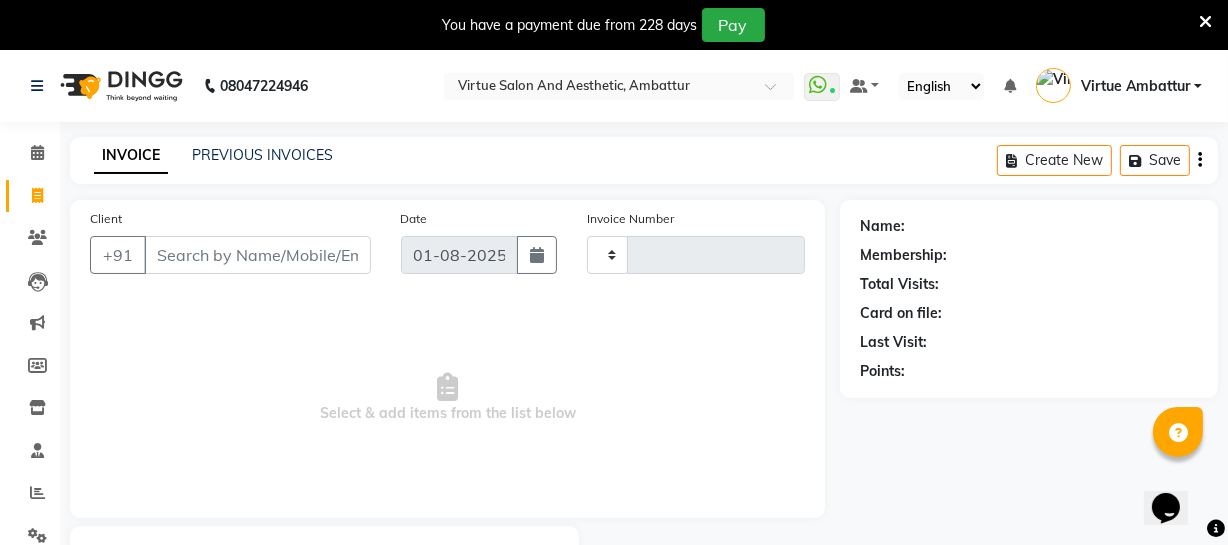 scroll, scrollTop: 107, scrollLeft: 0, axis: vertical 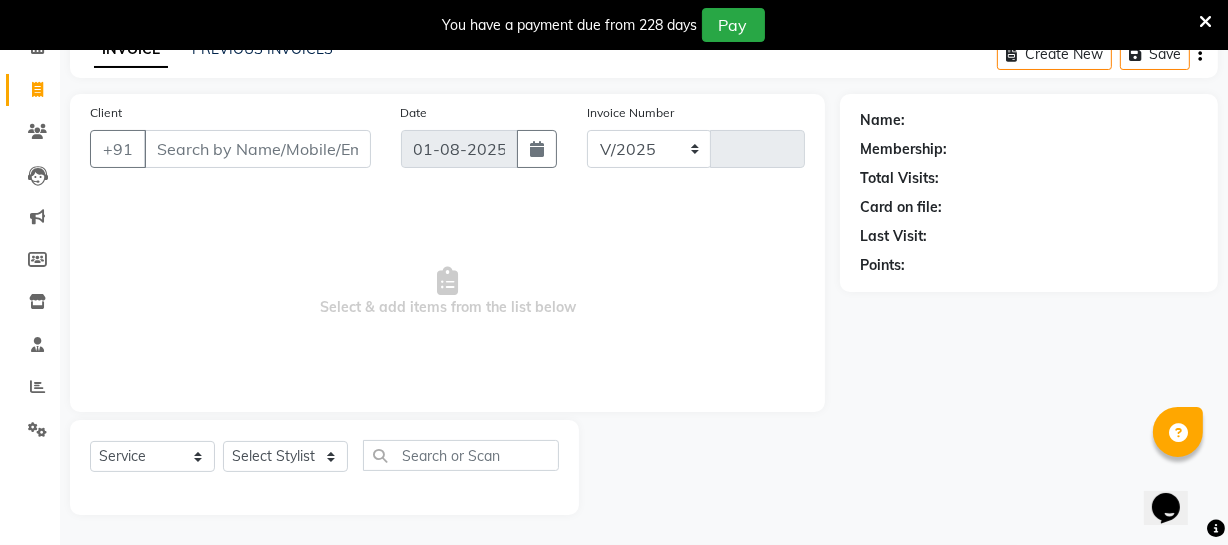 select on "5237" 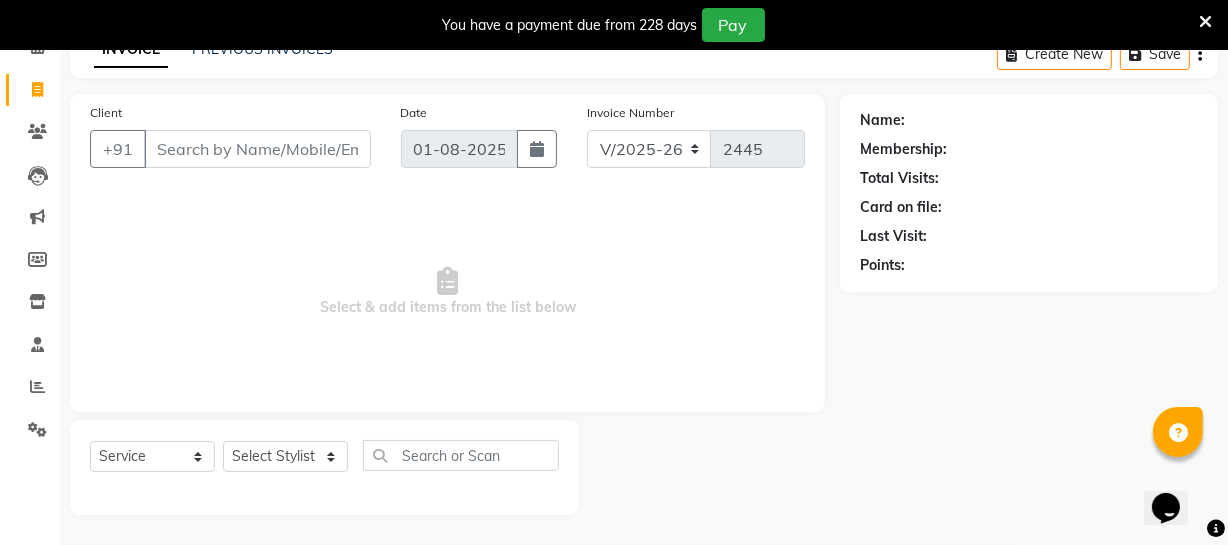 click on "Client" at bounding box center [257, 149] 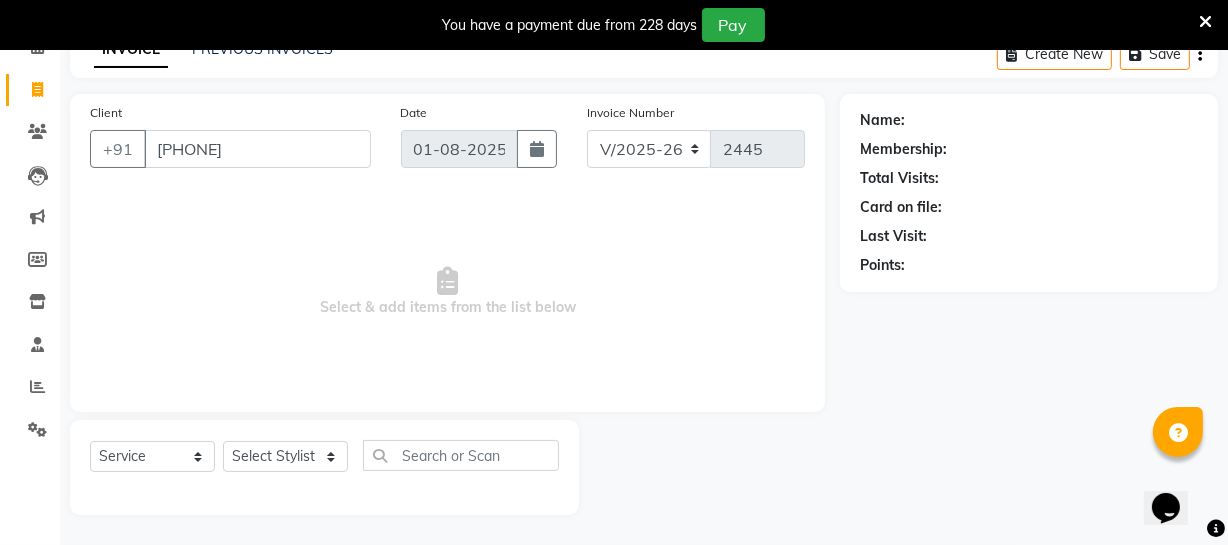 type on "[PHONE]" 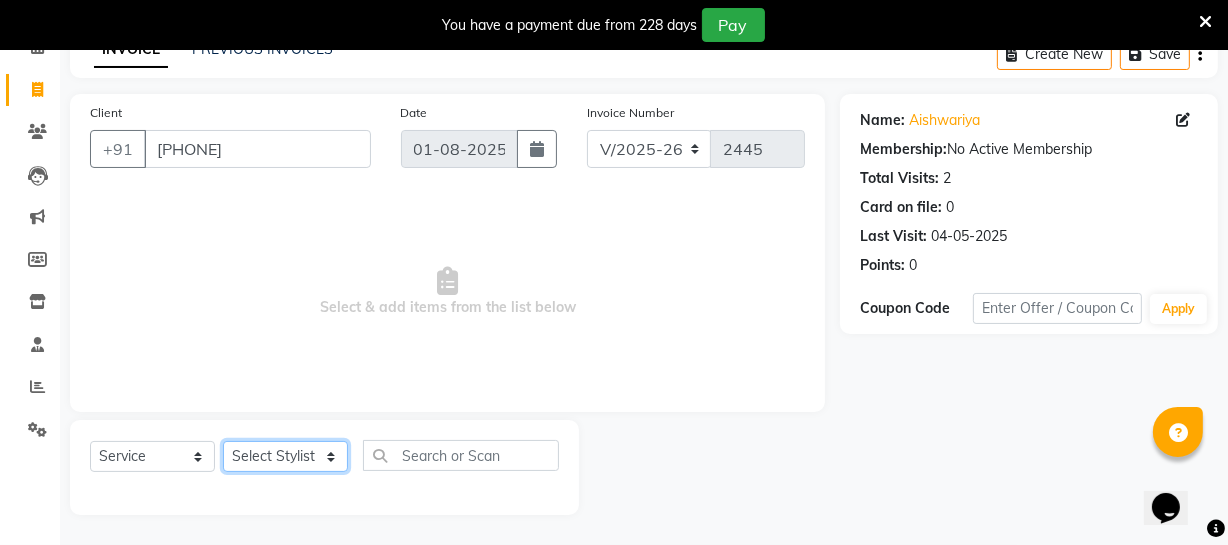 click on "Select Stylist Archana Bhagi Deepika Devi Dilip  Divya Dolly Dr Prakash Faizan Geetha Virtue TC Gopi Madan Aravind Make up Mani Unisex Stylist Manoj Meena Moses Nandhini Raju Unisex Ramya RICITTA Sahil Unisex Santhosh Sathya Shantha kumar Shanthi Surya Thiru Virtue Aesthetic Virtue Ambattur" 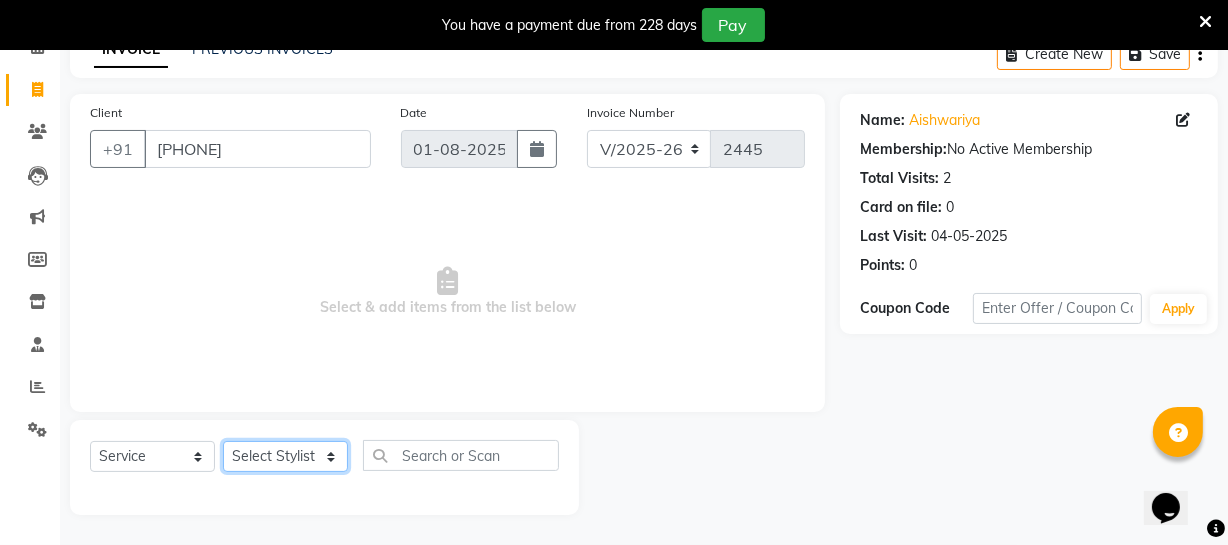 select on "48223" 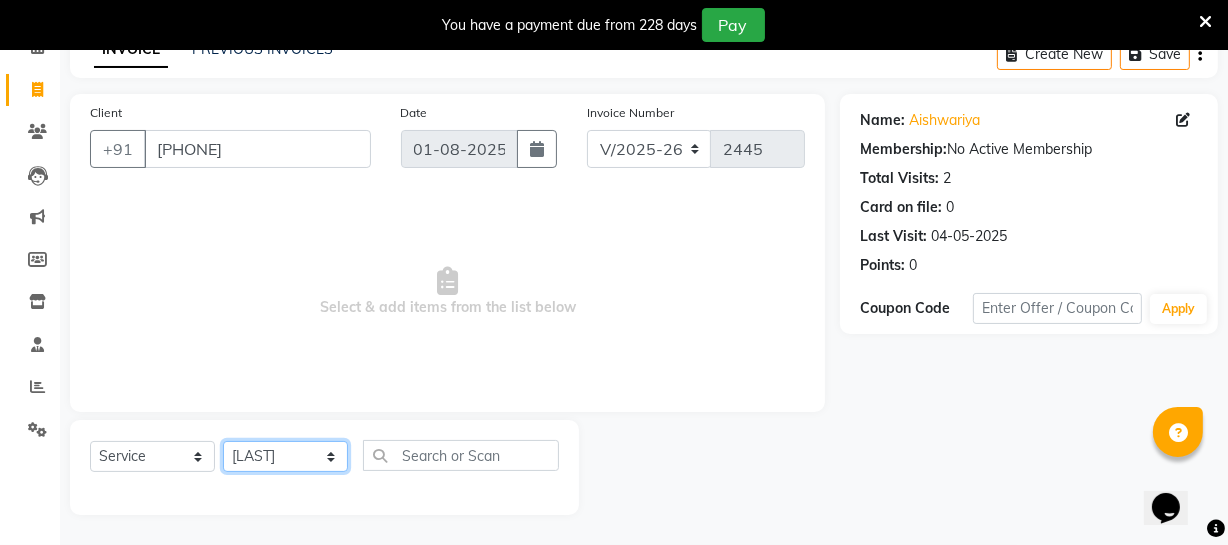 click on "Select Stylist Archana Bhagi Deepika Devi Dilip  Divya Dolly Dr Prakash Faizan Geetha Virtue TC Gopi Madan Aravind Make up Mani Unisex Stylist Manoj Meena Moses Nandhini Raju Unisex Ramya RICITTA Sahil Unisex Santhosh Sathya Shantha kumar Shanthi Surya Thiru Virtue Aesthetic Virtue Ambattur" 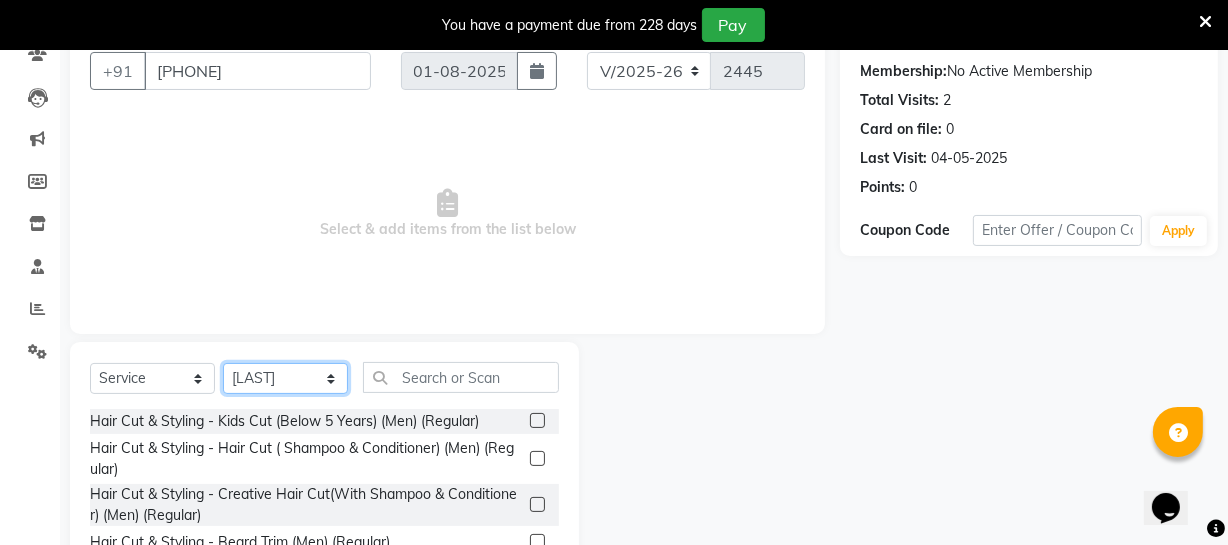scroll, scrollTop: 289, scrollLeft: 0, axis: vertical 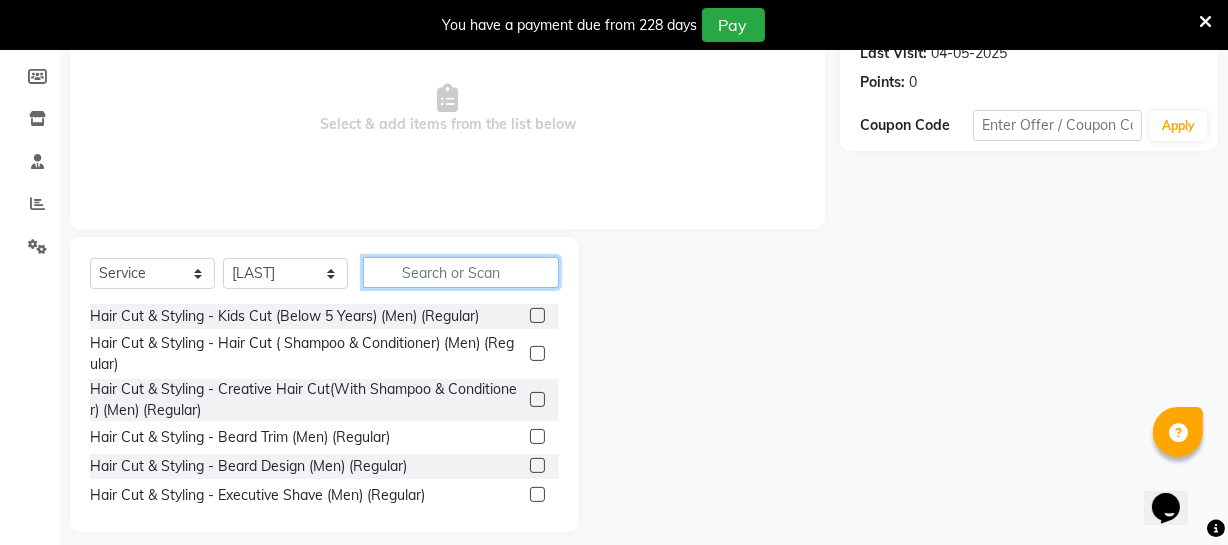 click 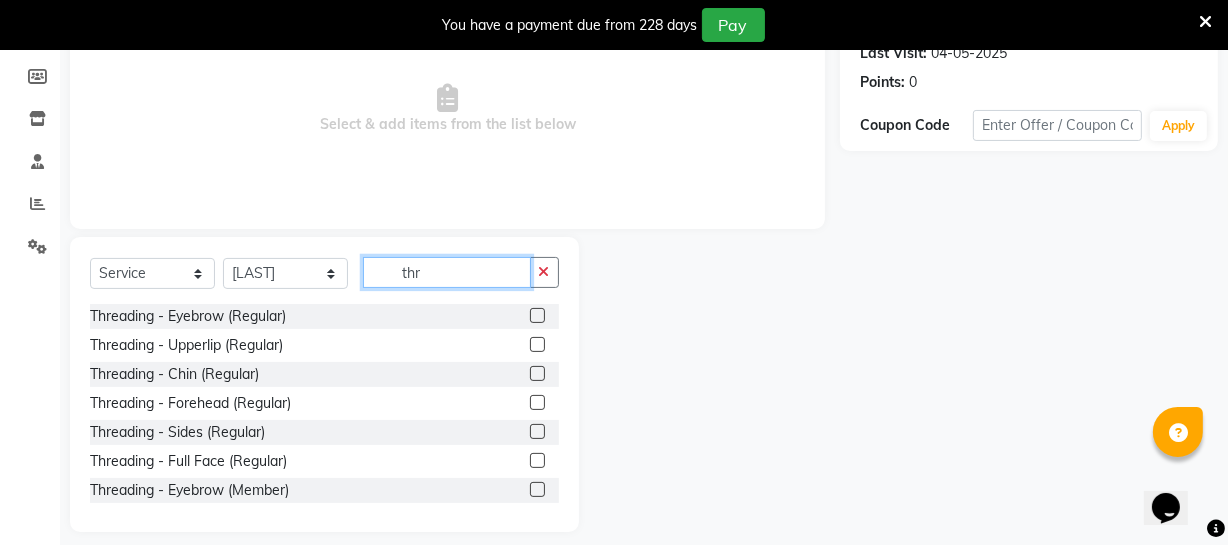 type on "thr" 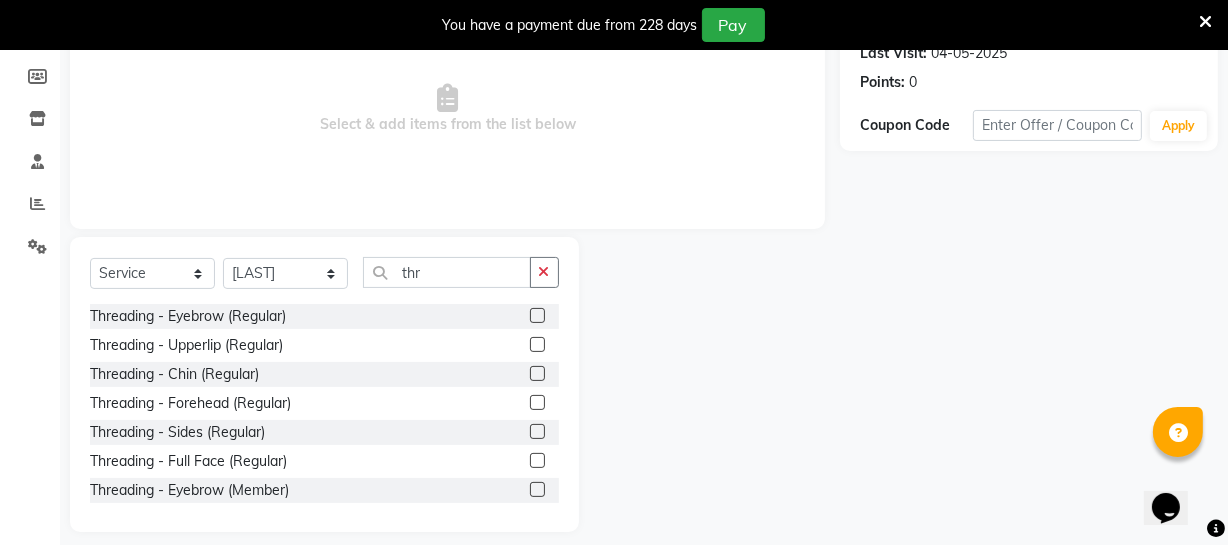 click 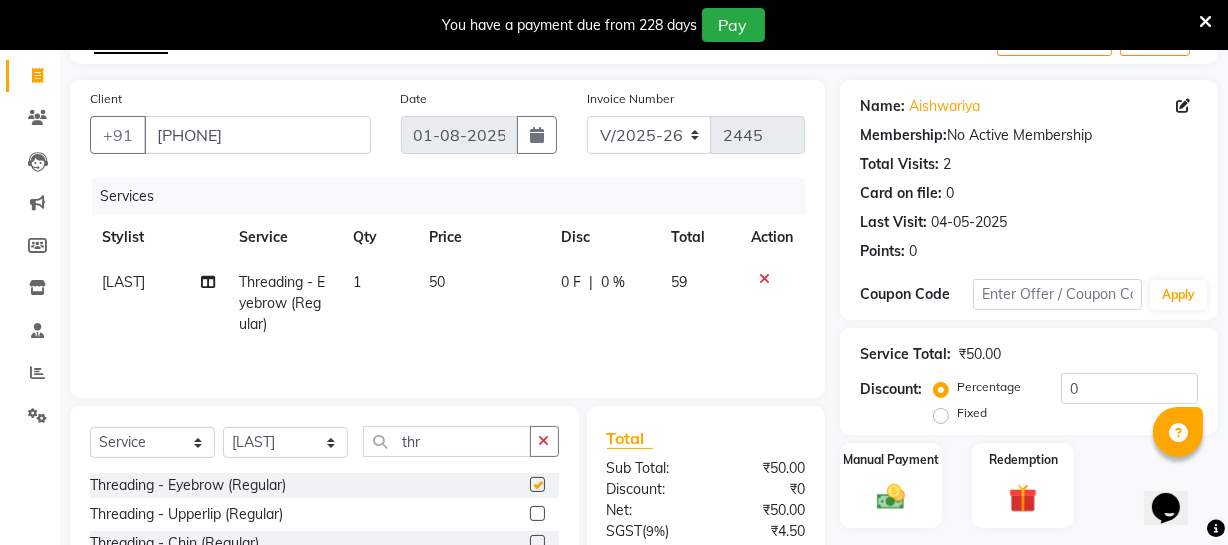 scroll, scrollTop: 0, scrollLeft: 0, axis: both 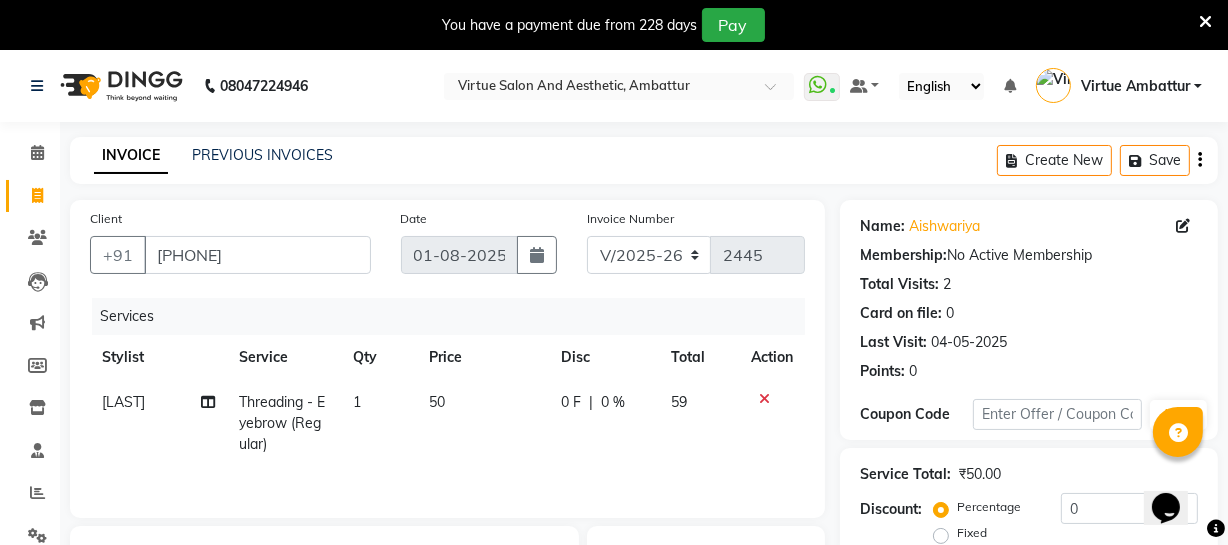checkbox on "false" 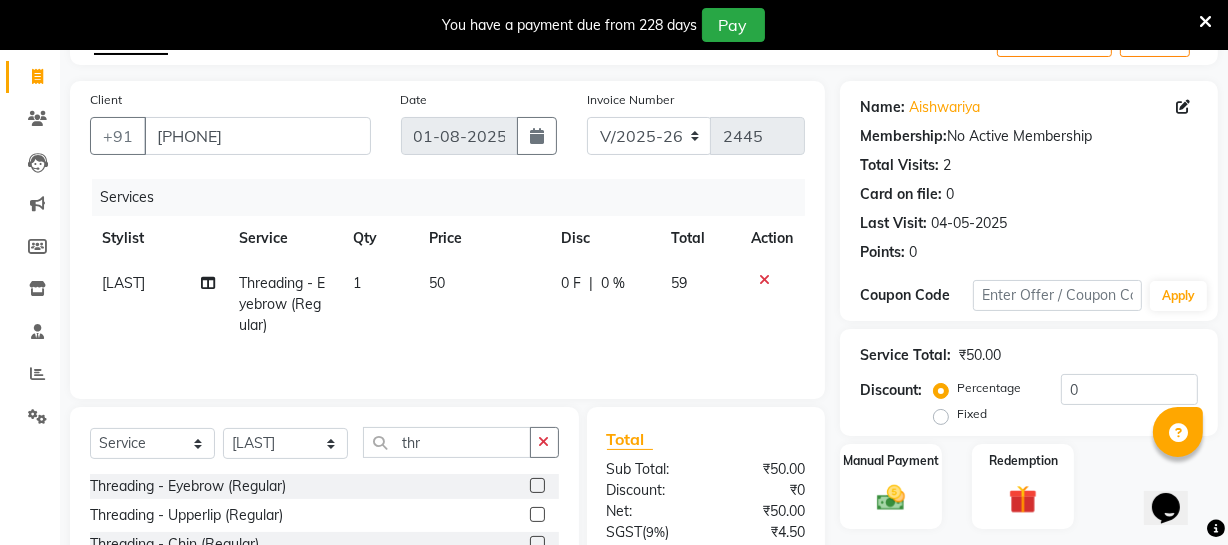scroll, scrollTop: 272, scrollLeft: 0, axis: vertical 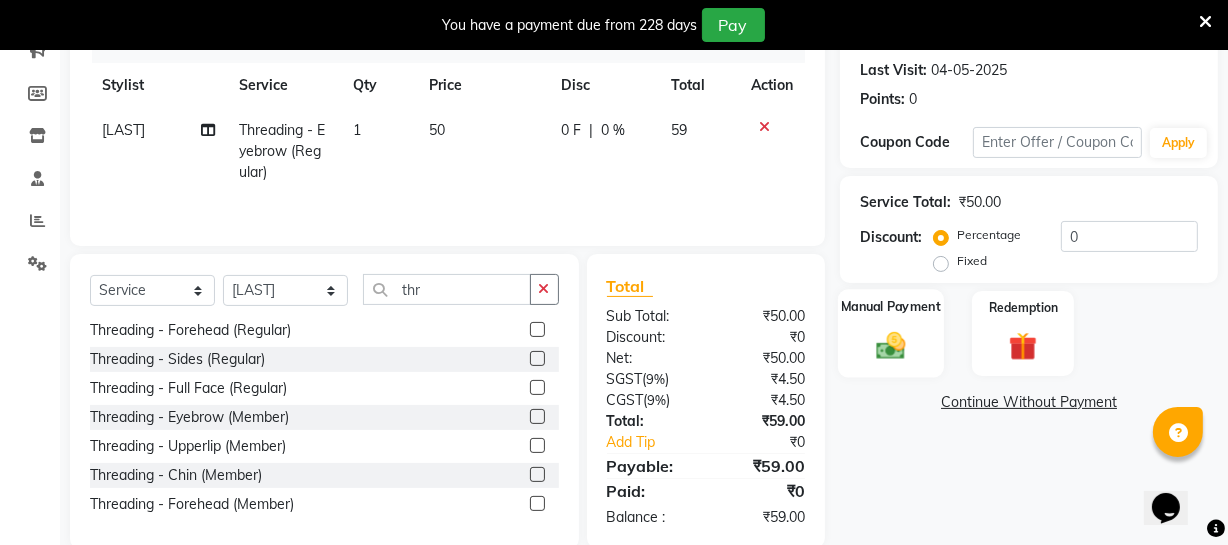 drag, startPoint x: 884, startPoint y: 351, endPoint x: 1091, endPoint y: 327, distance: 208.38666 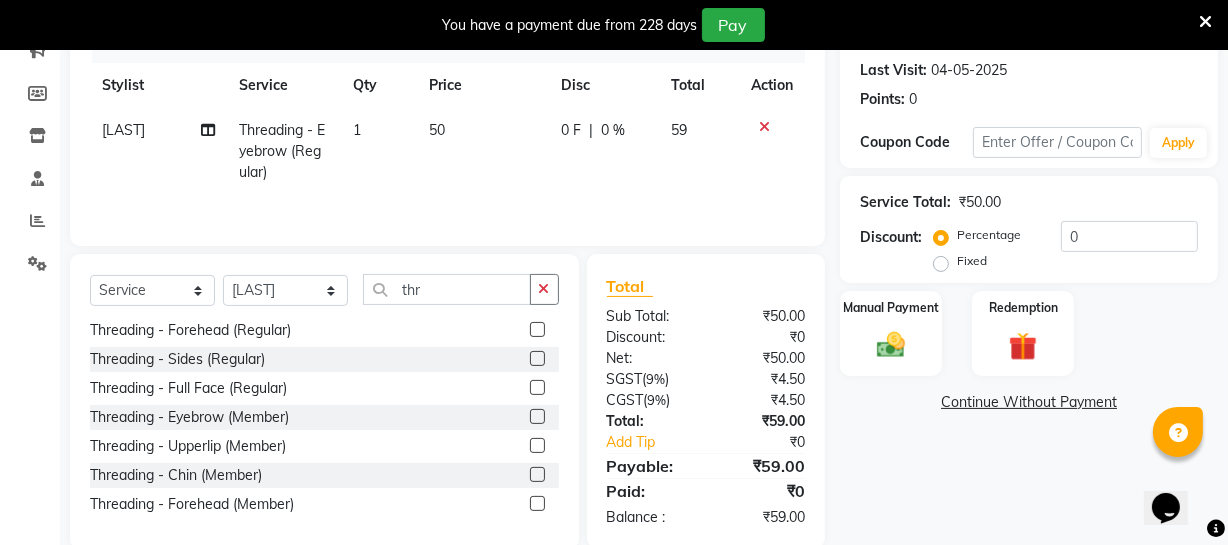click 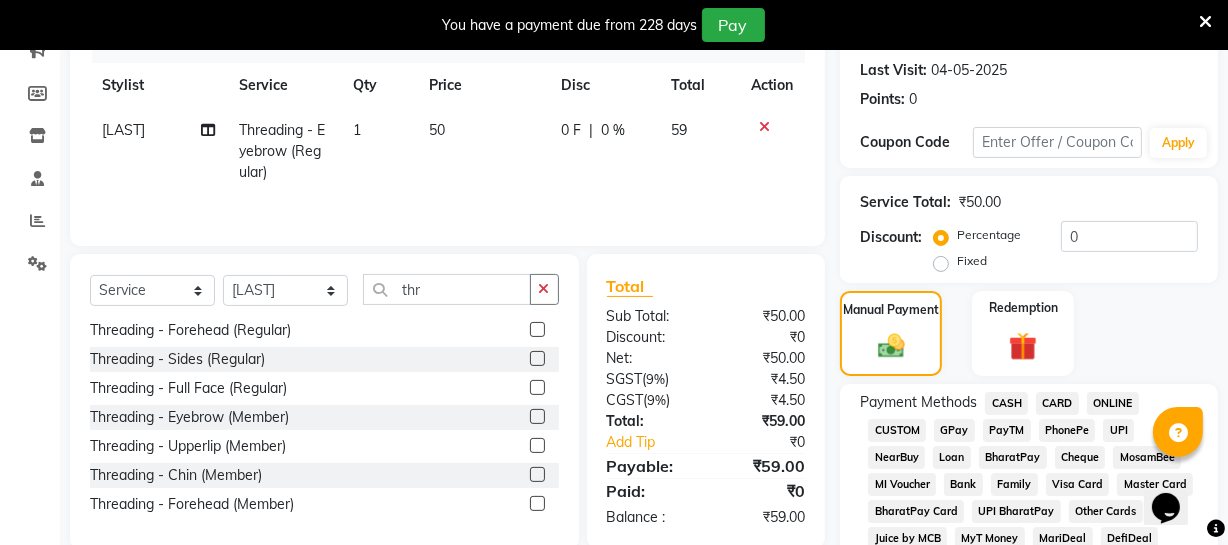 click on "ONLINE" 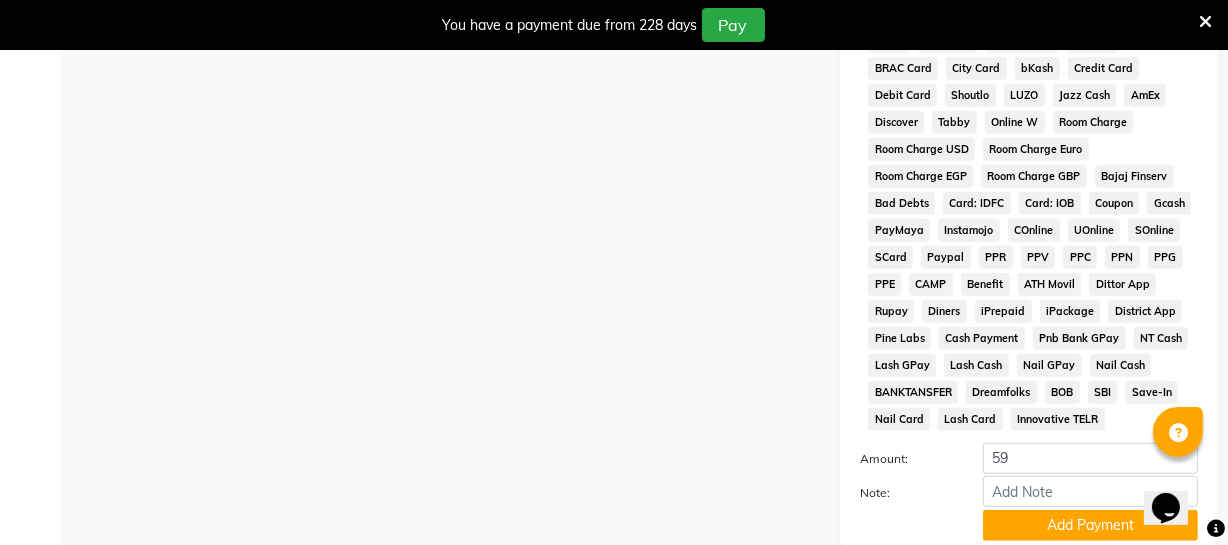 scroll, scrollTop: 1033, scrollLeft: 0, axis: vertical 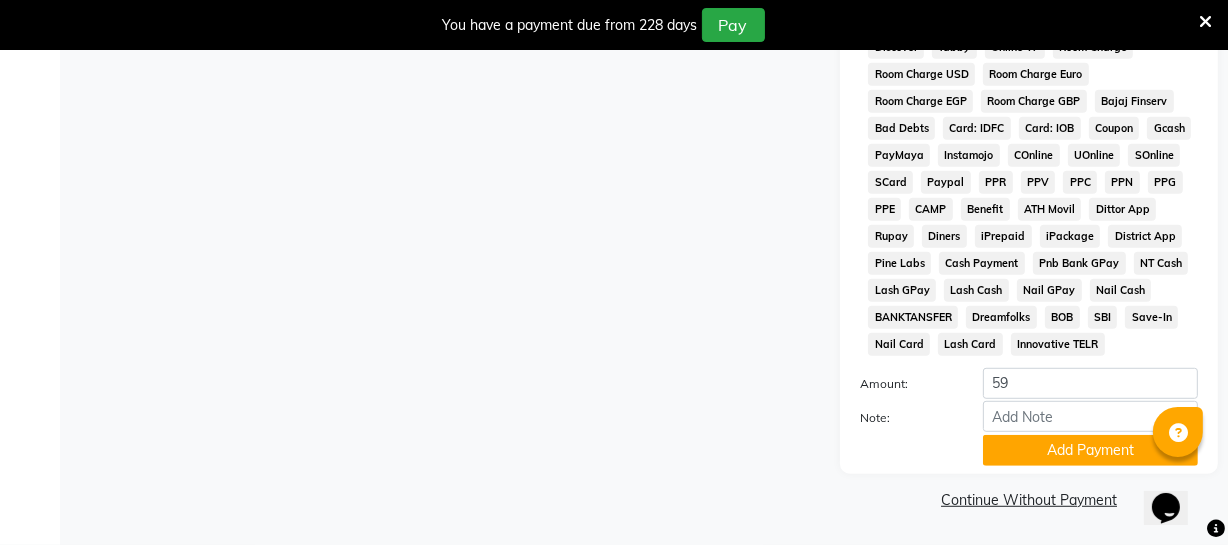 click on "Payment Methods  CASH   CARD   ONLINE   CUSTOM   GPay   PayTM   PhonePe   UPI   NearBuy   Loan   BharatPay   Cheque   MosamBee   MI Voucher   Bank   Family   Visa Card   Master Card   BharatPay Card   UPI BharatPay   Other Cards   Juice by MCB   MyT Money   MariDeal   DefiDeal   Deal.mu   THD   TCL   CEdge   Card M   UPI M   UPI Axis   UPI Union   Card (Indian Bank)   Card (DL Bank)   RS   BTC   Wellnessta   Razorpay   Complimentary   Nift   Spa Finder   Spa Week   Venmo   BFL   LoanTap   SaveIN   GMoney   ATH Movil   On Account   Chamber Gift Card   Trade   Comp   Donation   Card on File   Envision   BRAC Card   City Card   bKash   Credit Card   Debit Card   Shoutlo   LUZO   Jazz Cash   AmEx   Discover   Tabby   Online W   Room Charge   Room Charge USD   Room Charge Euro   Room Charge EGP   Room Charge GBP   Bajaj Finserv   Bad Debts   Card: IDFC   Card: IOB   Coupon   Gcash   PayMaya   Instamojo   COnline   UOnline   SOnline   SCard   Paypal   PPR   PPV   PPC   PPN   PPG   PPE   CAMP   Benefit   ATH Movil" 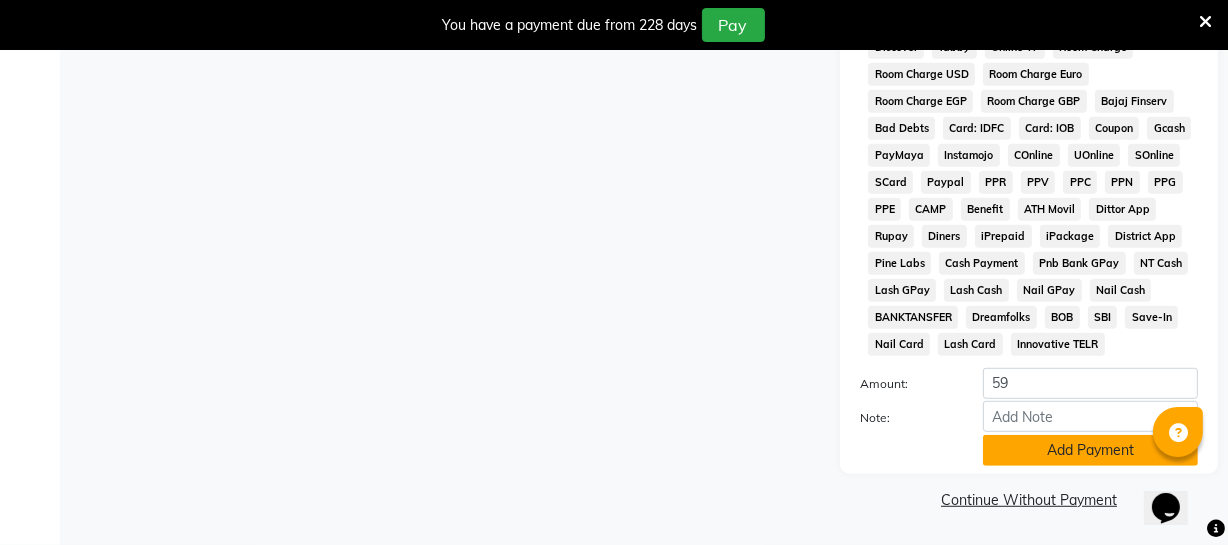 click on "Add Payment" 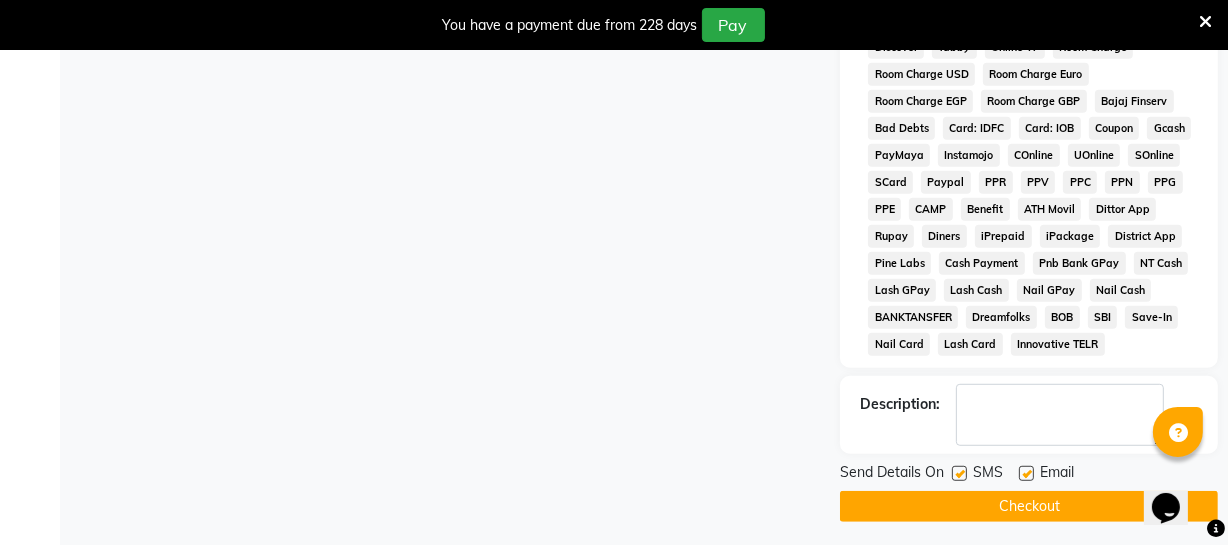 click on "Checkout" 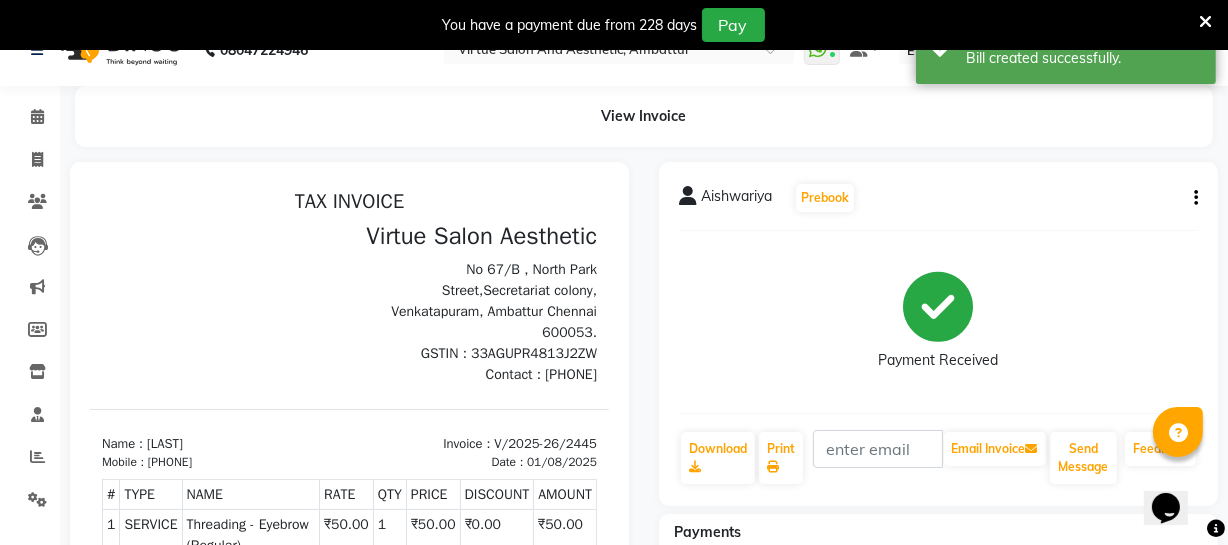 scroll, scrollTop: 0, scrollLeft: 0, axis: both 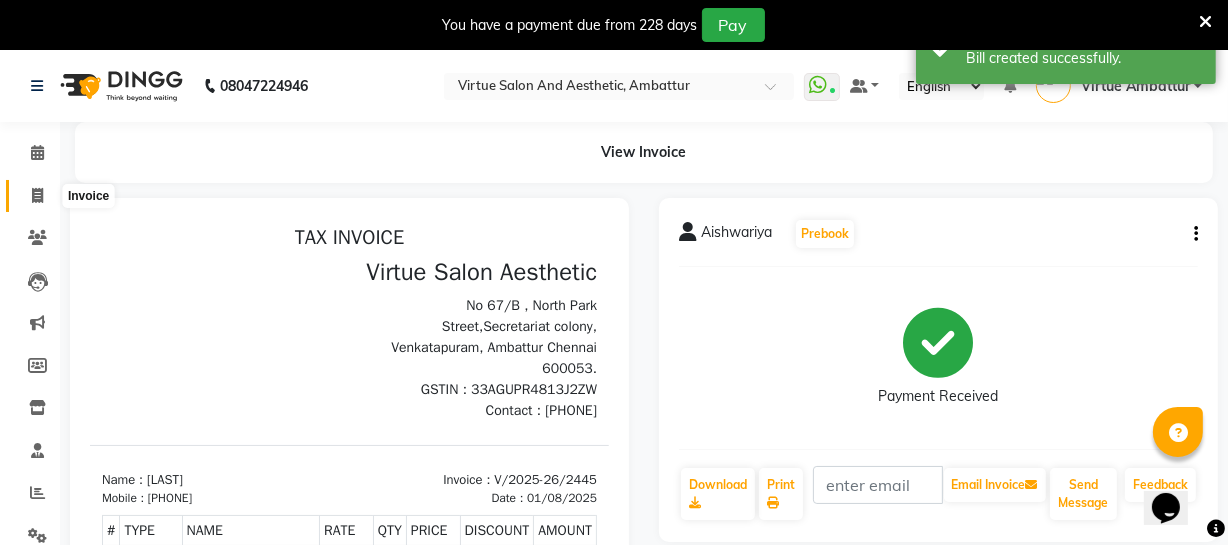 click 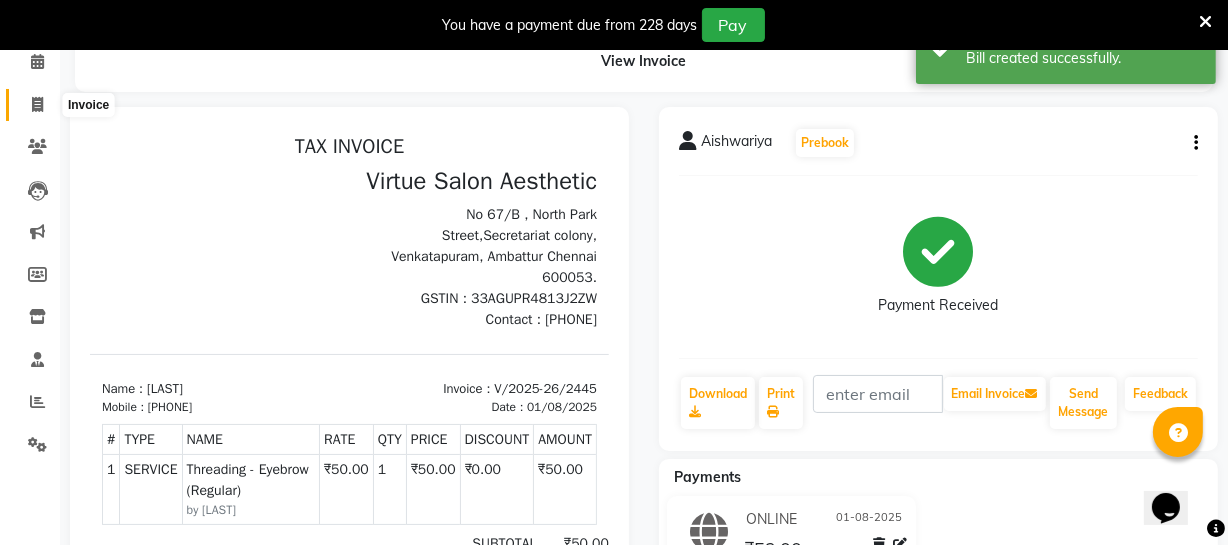 select on "5237" 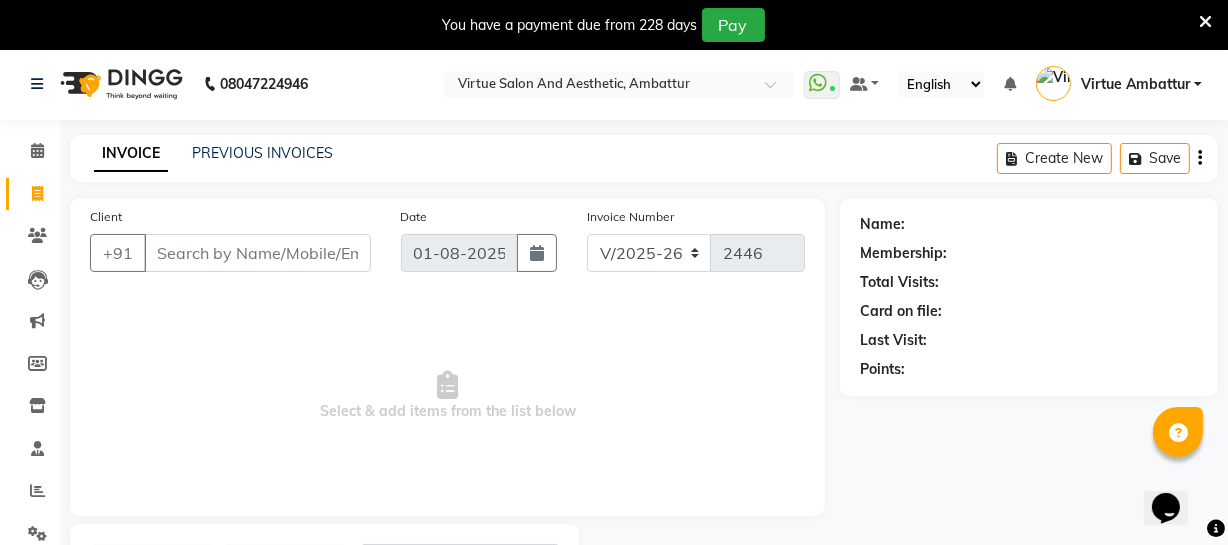scroll, scrollTop: 0, scrollLeft: 0, axis: both 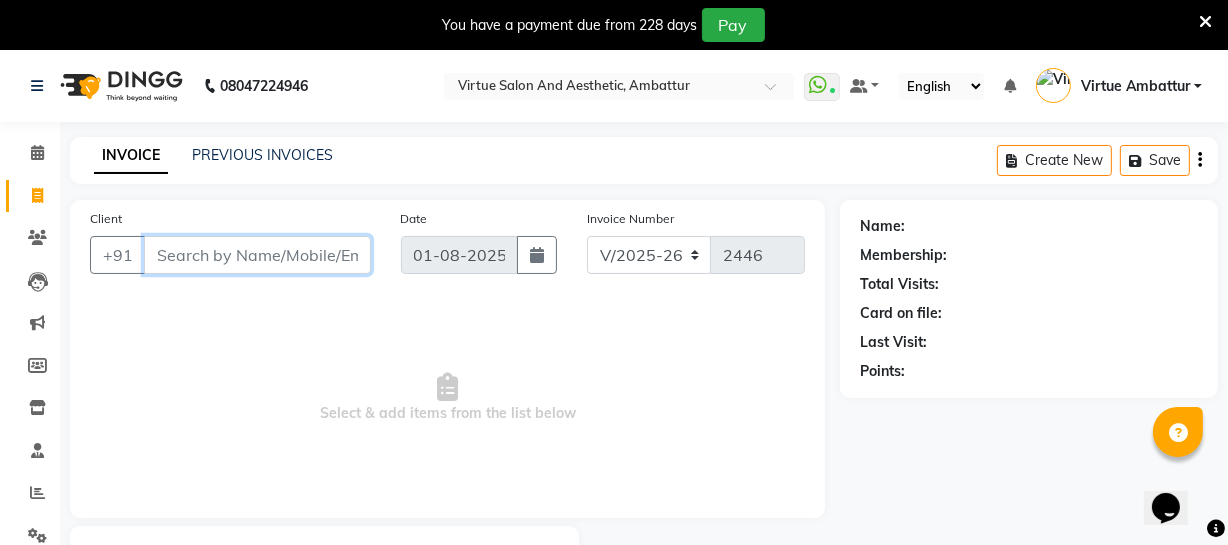click on "Client" at bounding box center [257, 255] 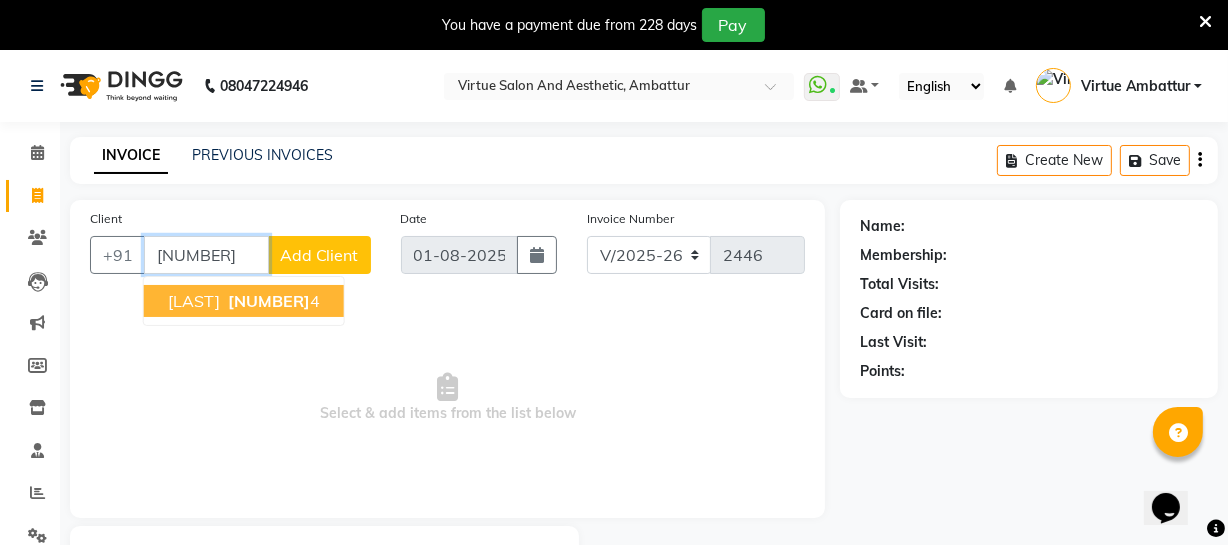 click on "[LAST]   [NUMBER] 4" at bounding box center [244, 301] 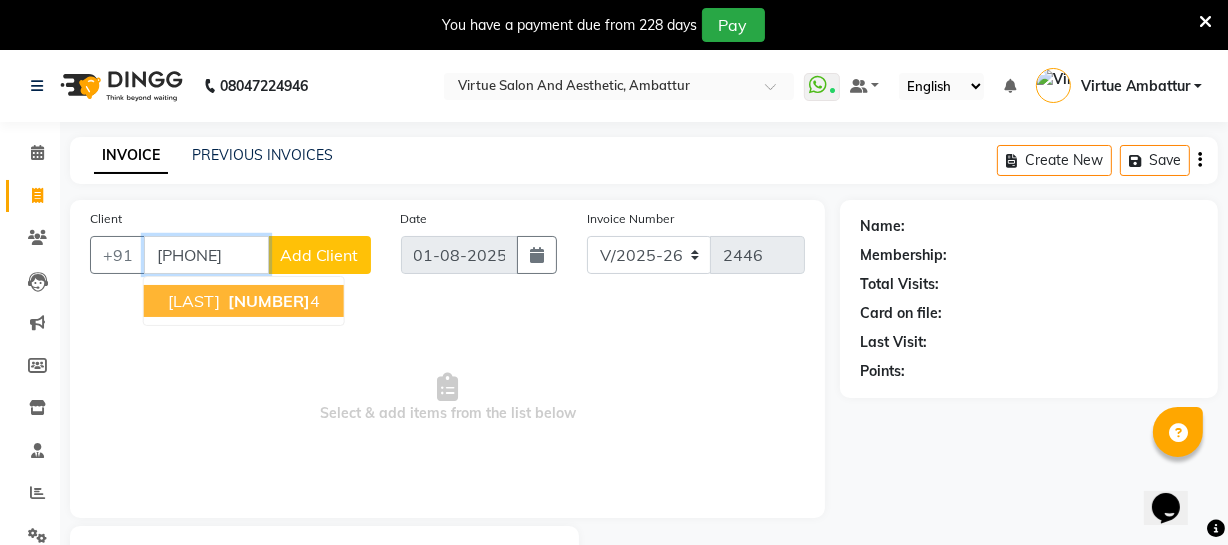 type on "[PHONE]" 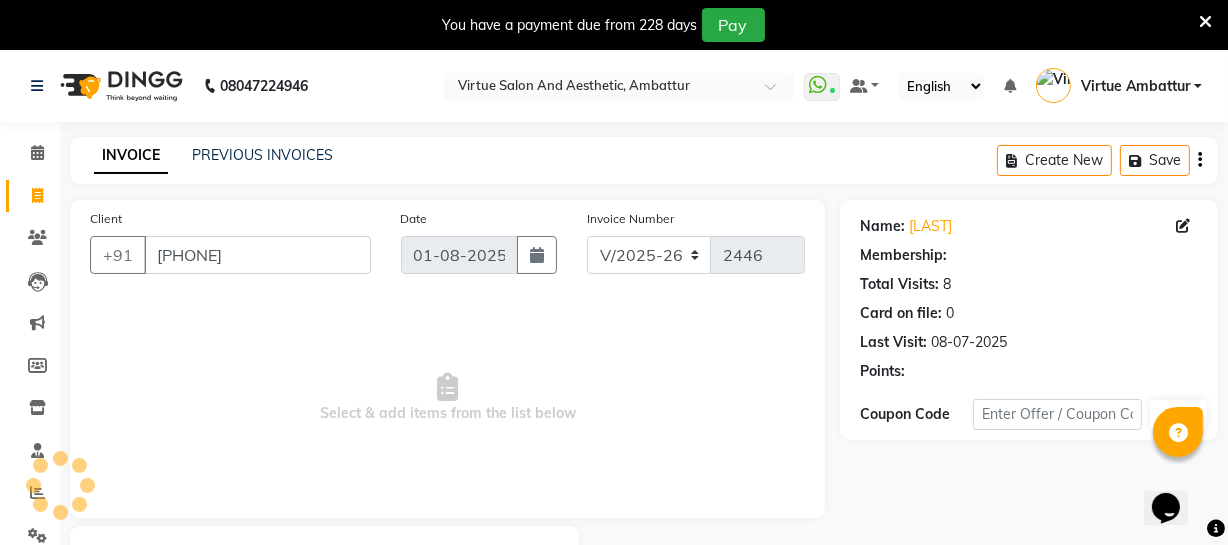 select on "1: Object" 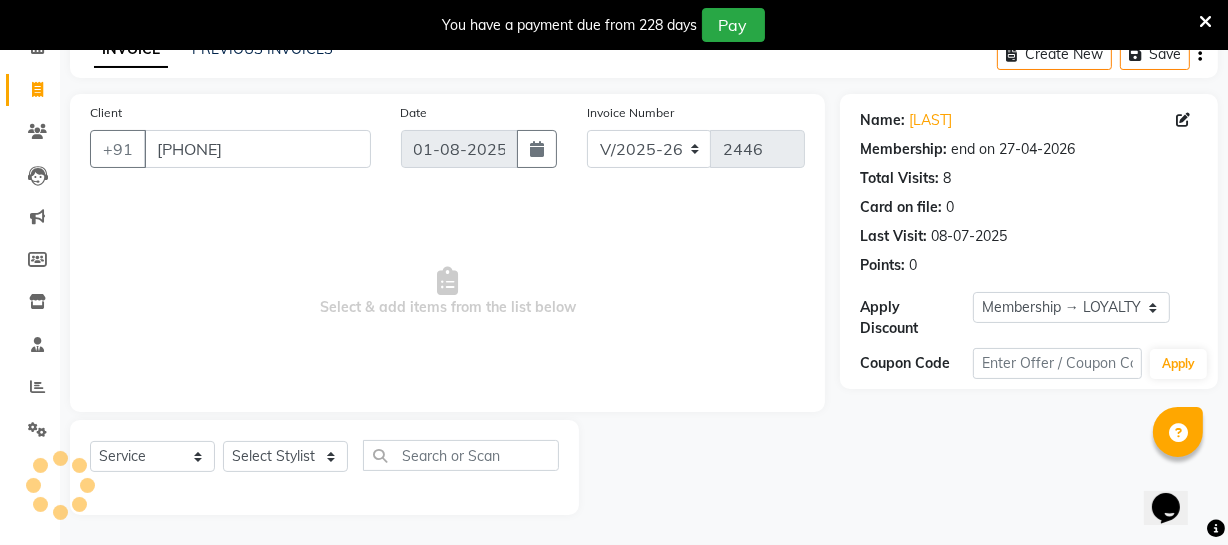 scroll, scrollTop: 107, scrollLeft: 0, axis: vertical 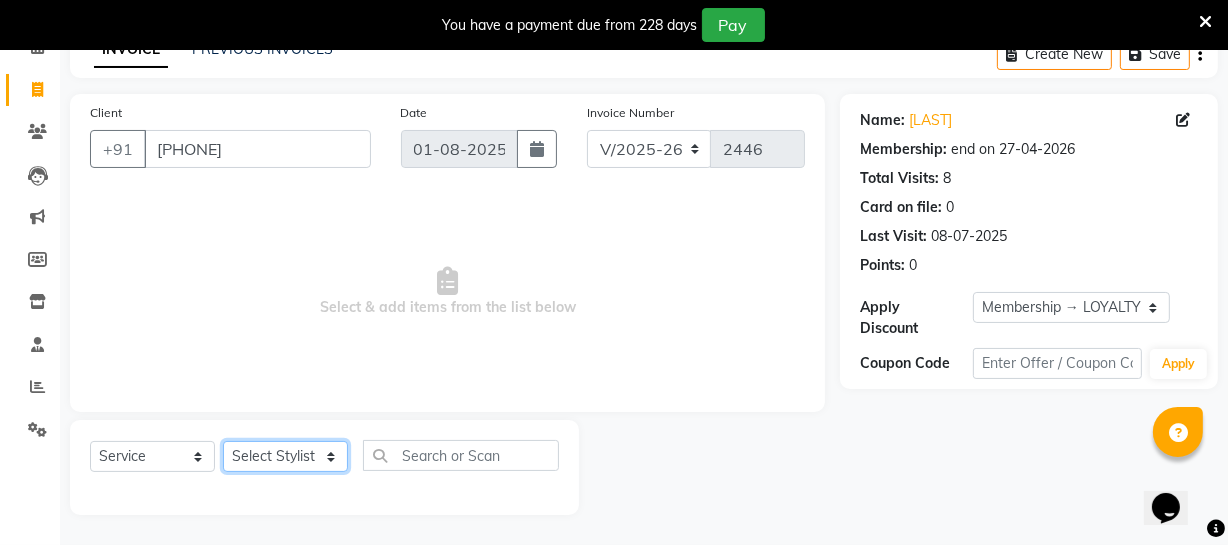 click on "Select Stylist Archana Bhagi Deepika Devi Dilip  Divya Dolly Dr Prakash Faizan Geetha Virtue TC Gopi Madan Aravind Make up Mani Unisex Stylist Manoj Meena Moses Nandhini Raju Unisex Ramya RICITTA Sahil Unisex Santhosh Sathya Shantha kumar Shanthi Surya Thiru Virtue Aesthetic Virtue Ambattur" 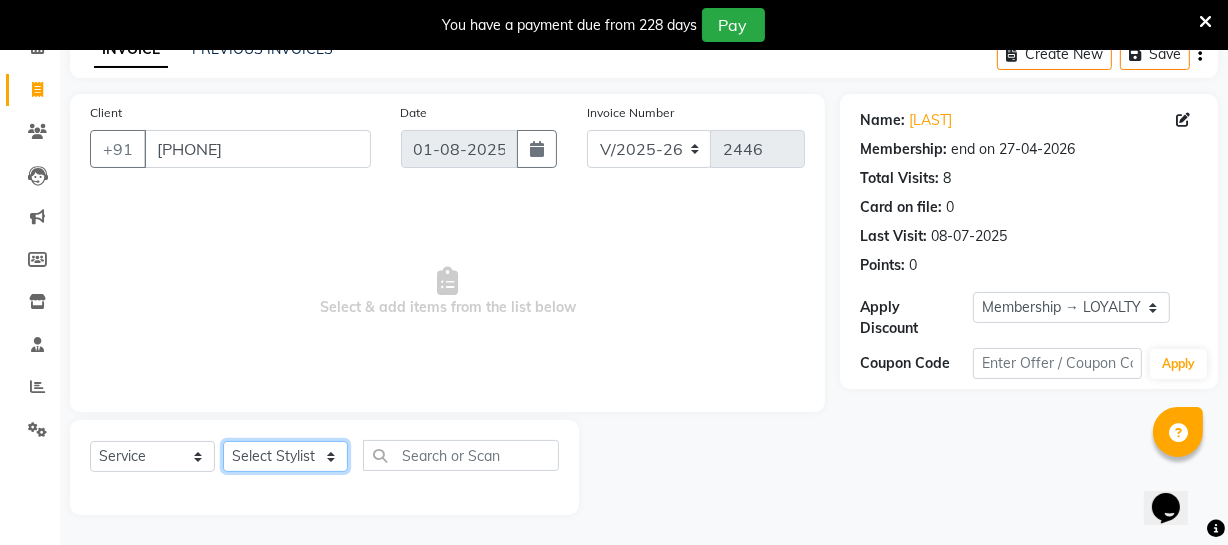 select on "[NUMBER]" 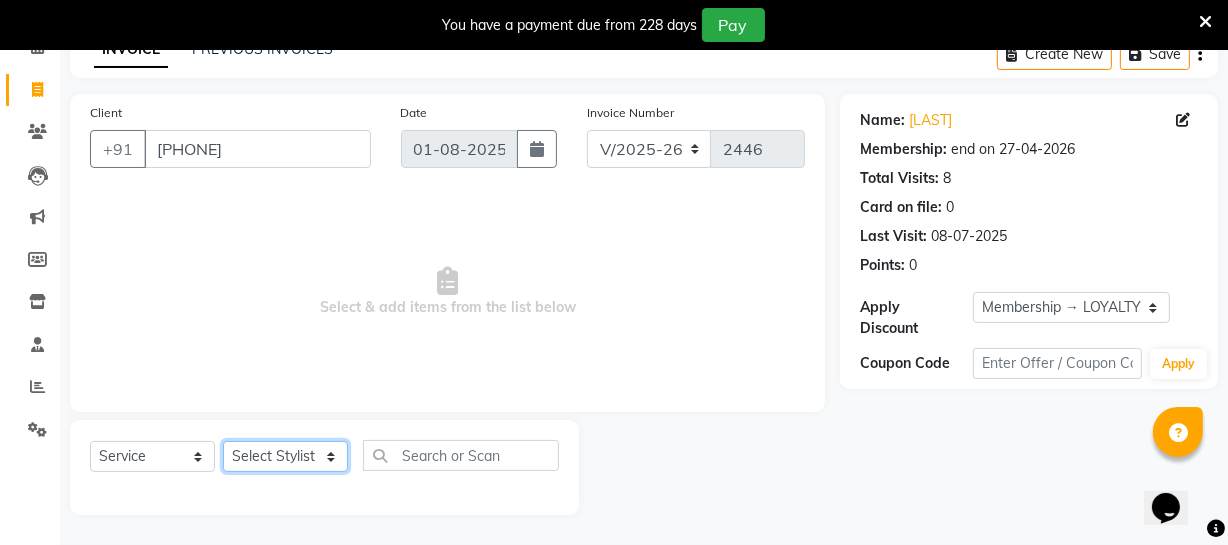 click on "Select Stylist Archana Bhagi Deepika Devi Dilip  Divya Dolly Dr Prakash Faizan Geetha Virtue TC Gopi Madan Aravind Make up Mani Unisex Stylist Manoj Meena Moses Nandhini Raju Unisex Ramya RICITTA Sahil Unisex Santhosh Sathya Shantha kumar Shanthi Surya Thiru Virtue Aesthetic Virtue Ambattur" 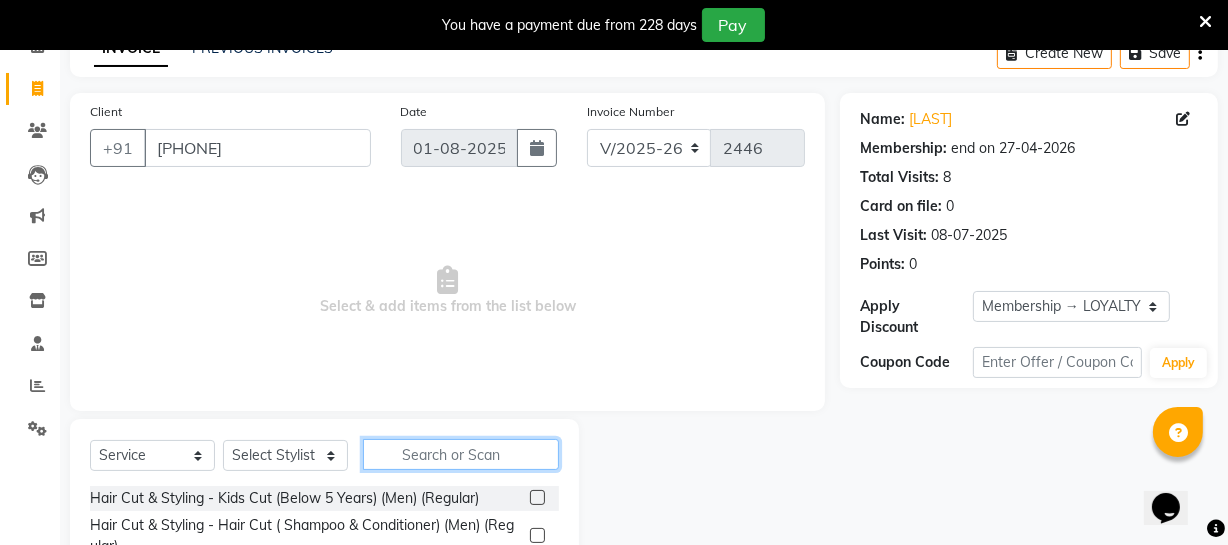 click 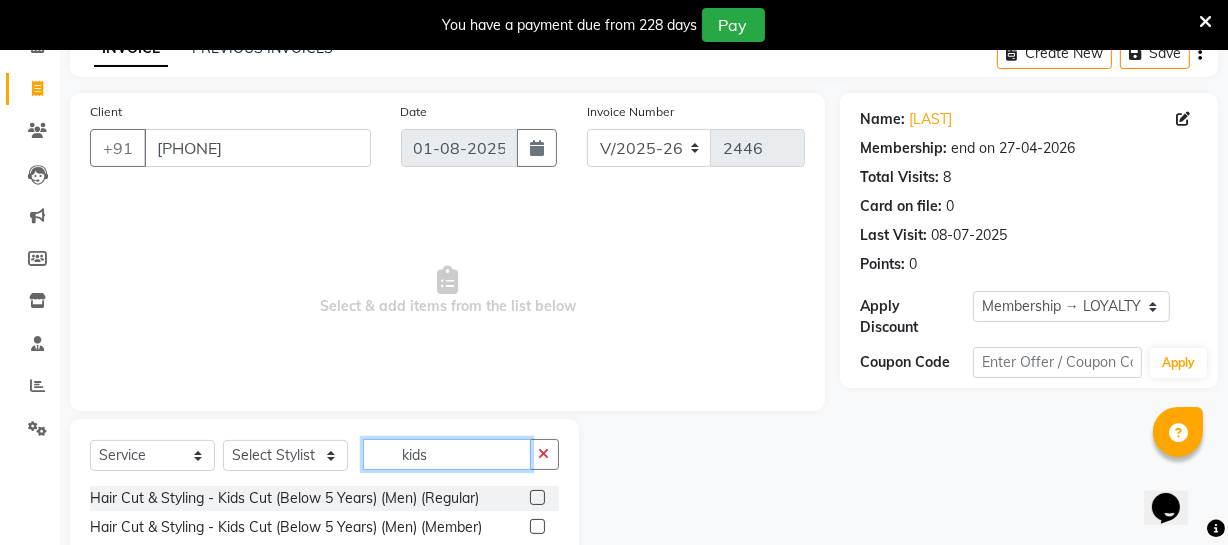 scroll, scrollTop: 164, scrollLeft: 0, axis: vertical 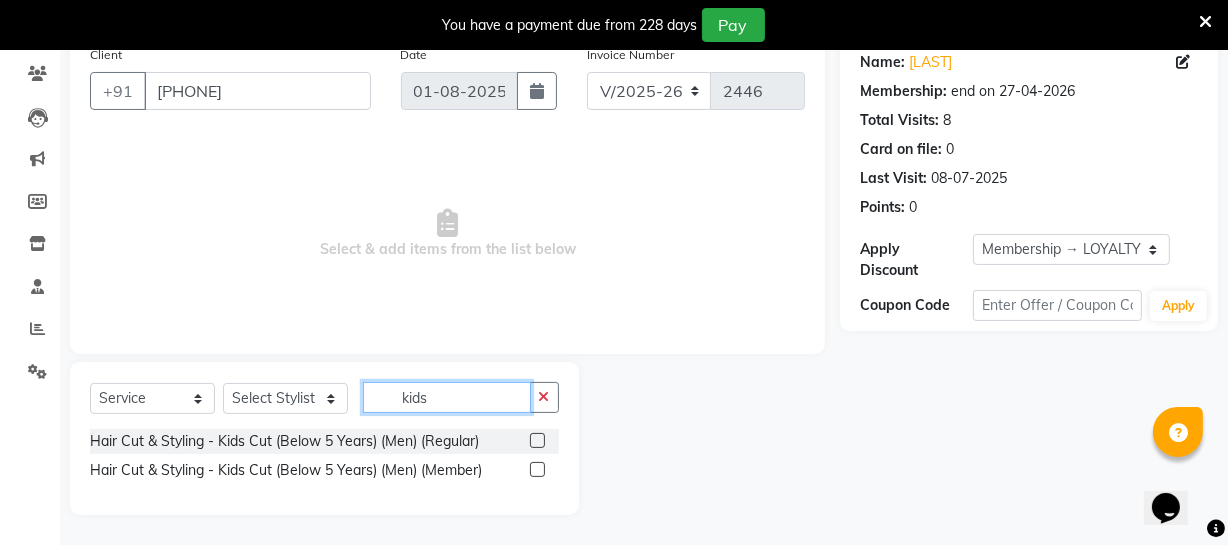 type on "kids" 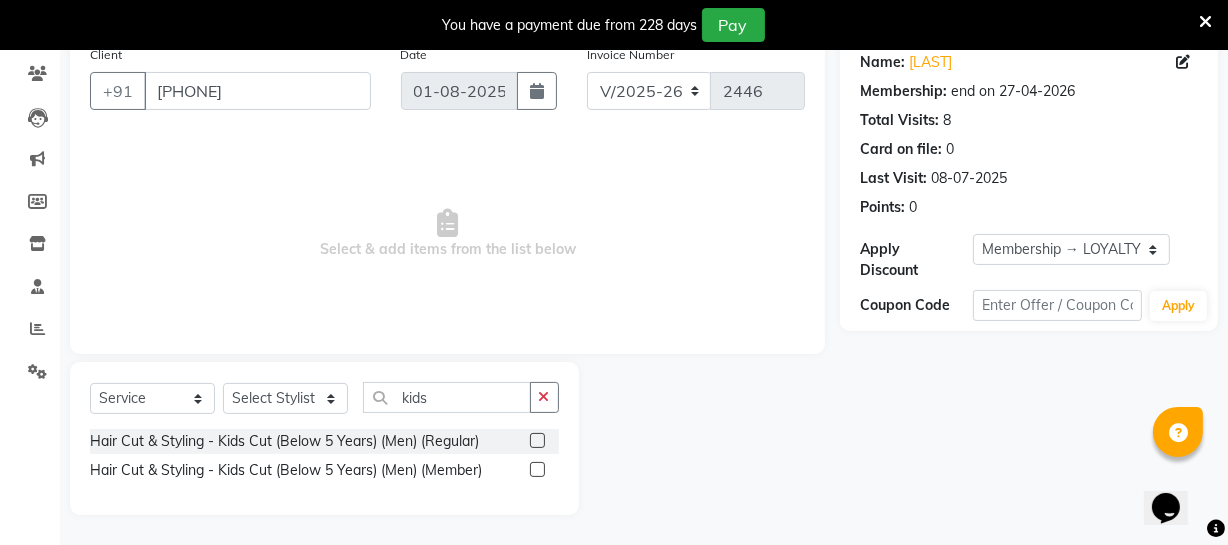 click 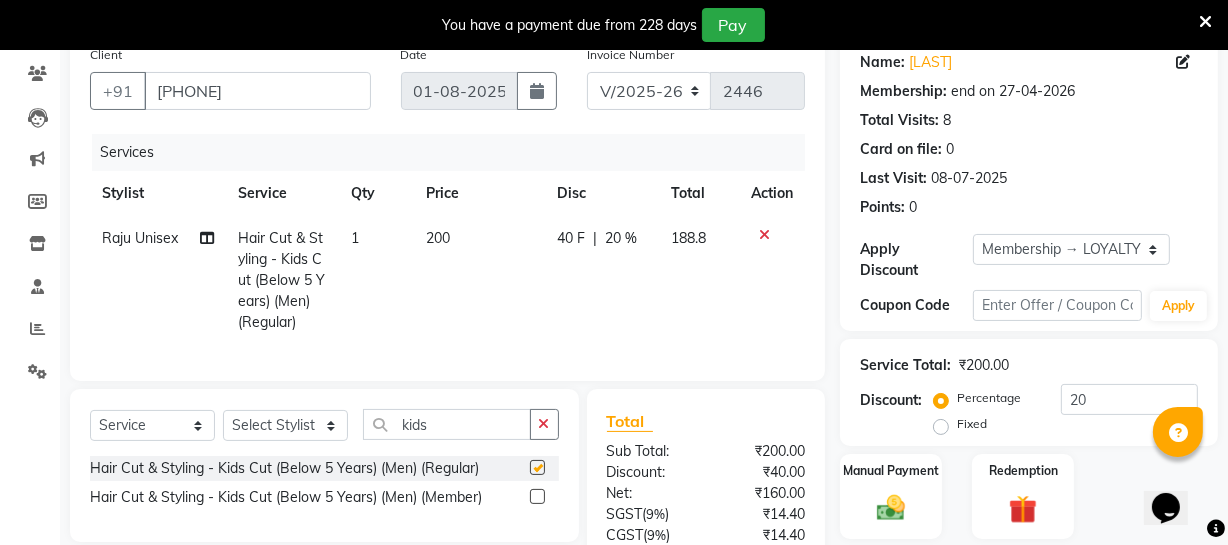 checkbox on "false" 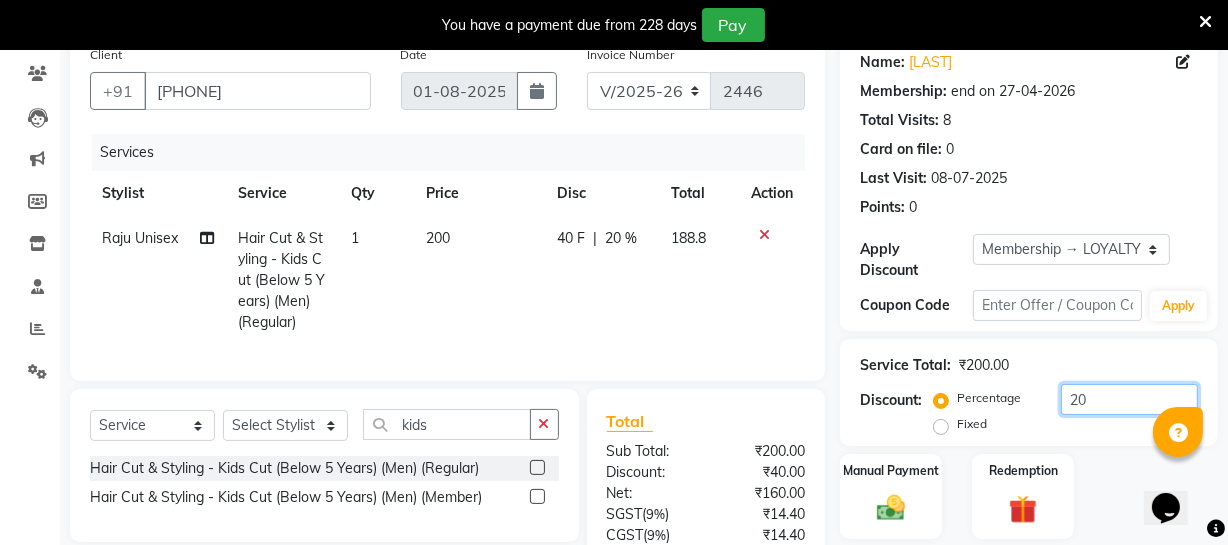 drag, startPoint x: 1114, startPoint y: 399, endPoint x: 1011, endPoint y: 395, distance: 103.077644 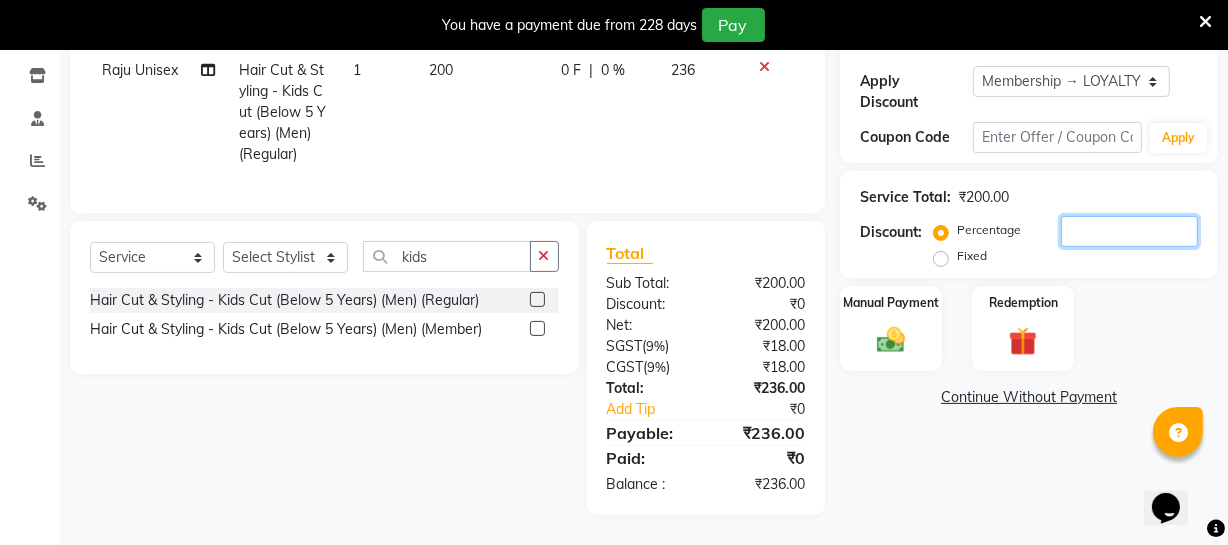 scroll, scrollTop: 347, scrollLeft: 0, axis: vertical 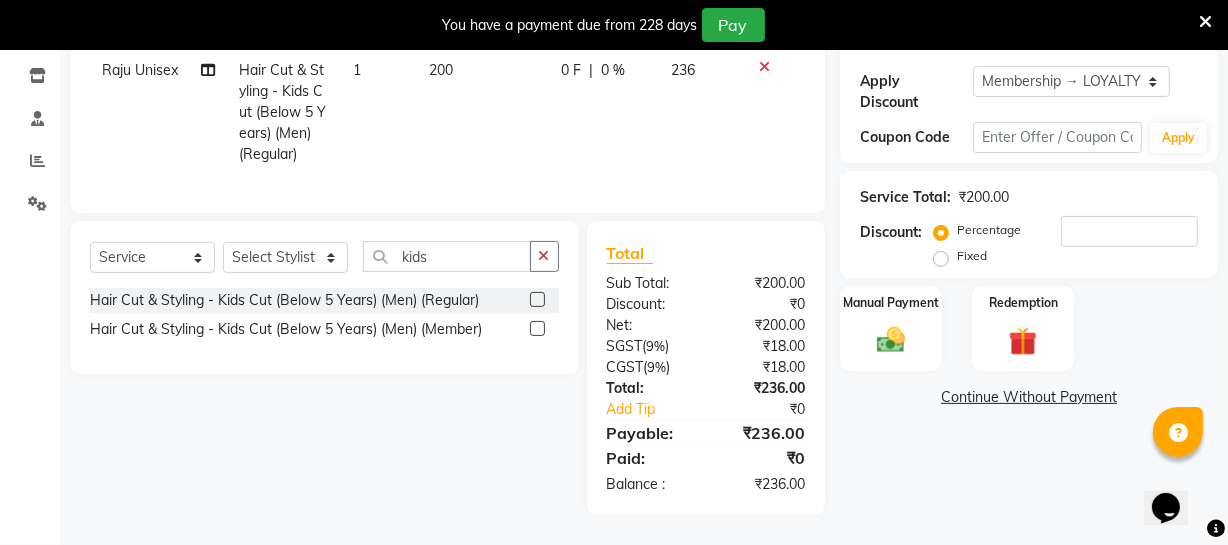 click on "Name: [LAST]  Membership: end on [DATE] Total Visits:  8 Card on file:  0 Last Visit:   [DATE] Points:   0  Apply Discount Select Membership → LOYALTY CARD Coupon Code Apply Service Total:  ₹200.00  Discount:  Percentage   Fixed  Manual Payment Redemption  Continue Without Payment" 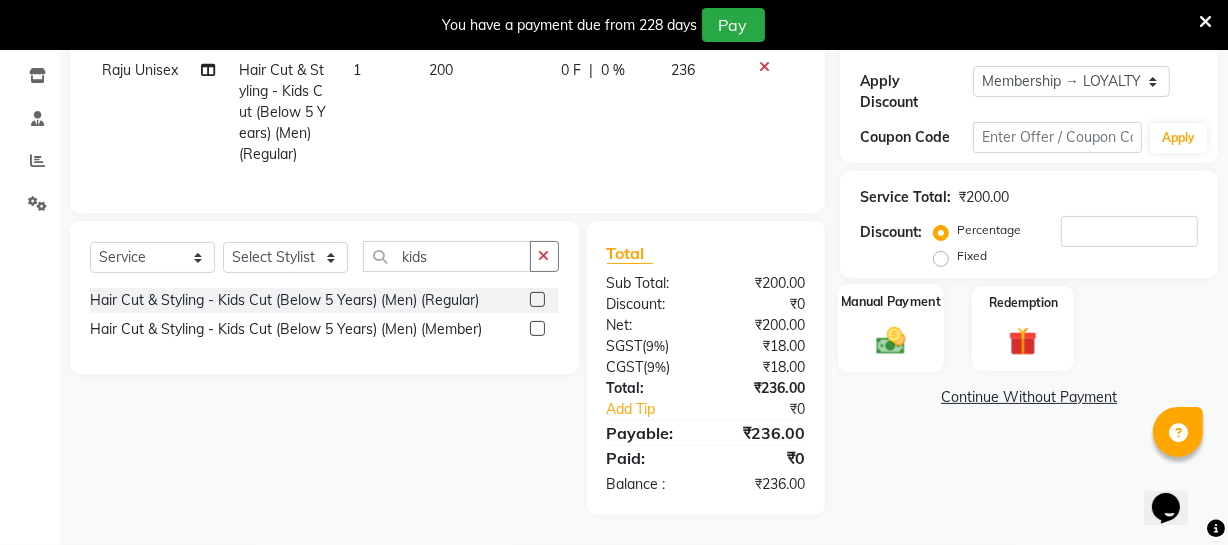 click on "Manual Payment" 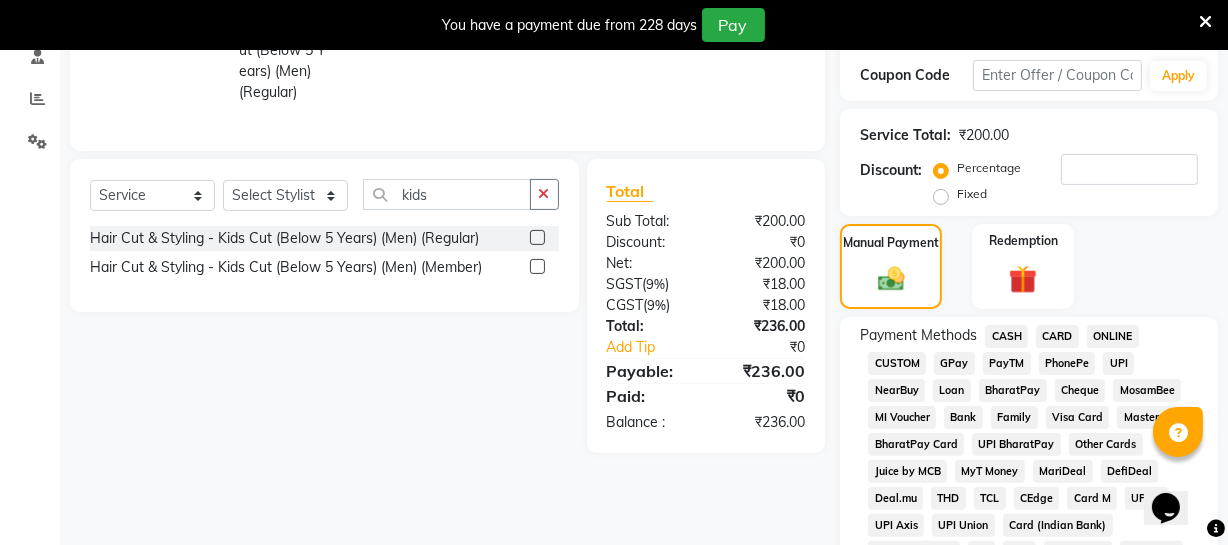 scroll, scrollTop: 438, scrollLeft: 0, axis: vertical 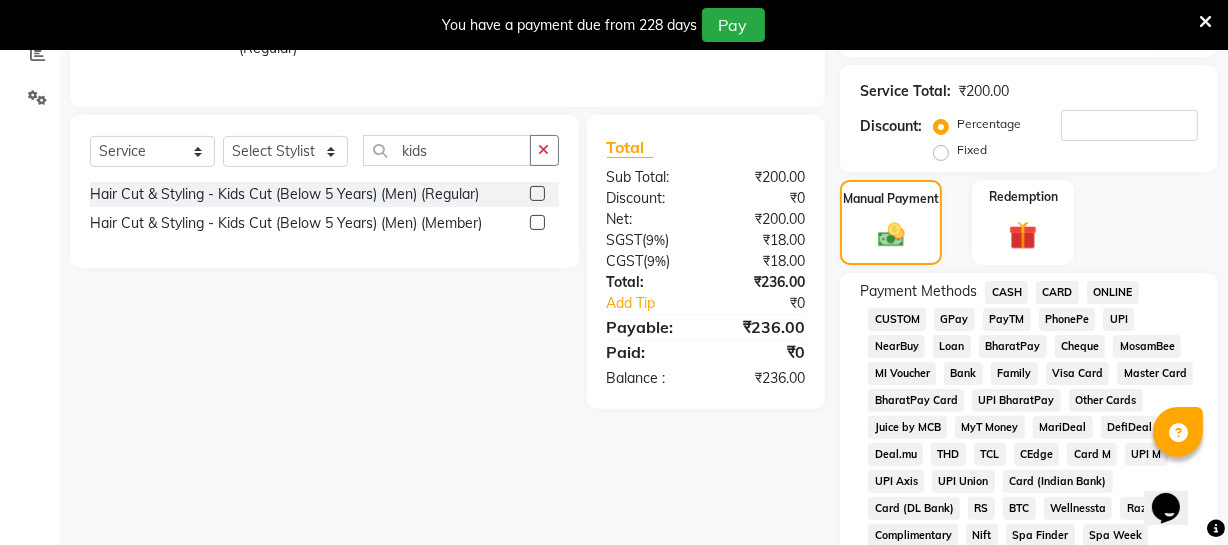 click on "CARD" 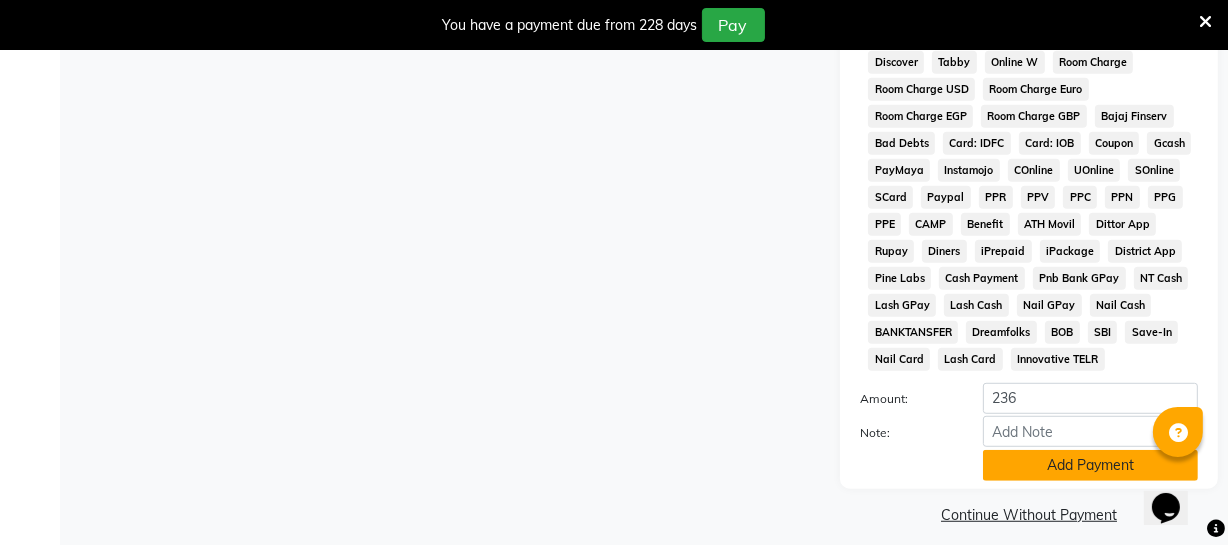 scroll, scrollTop: 1074, scrollLeft: 0, axis: vertical 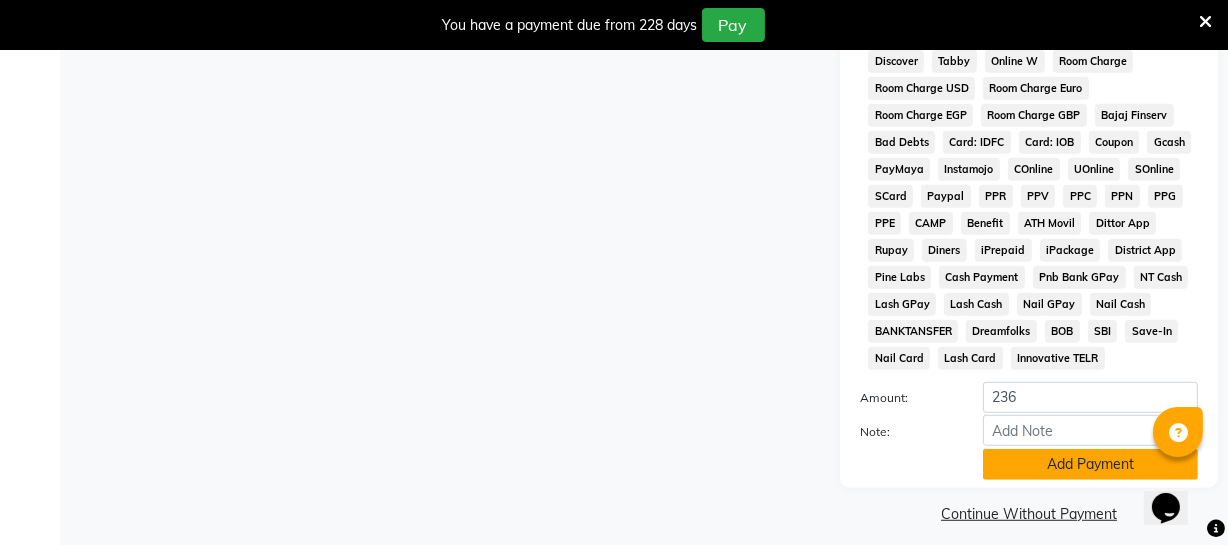 click on "Add Payment" 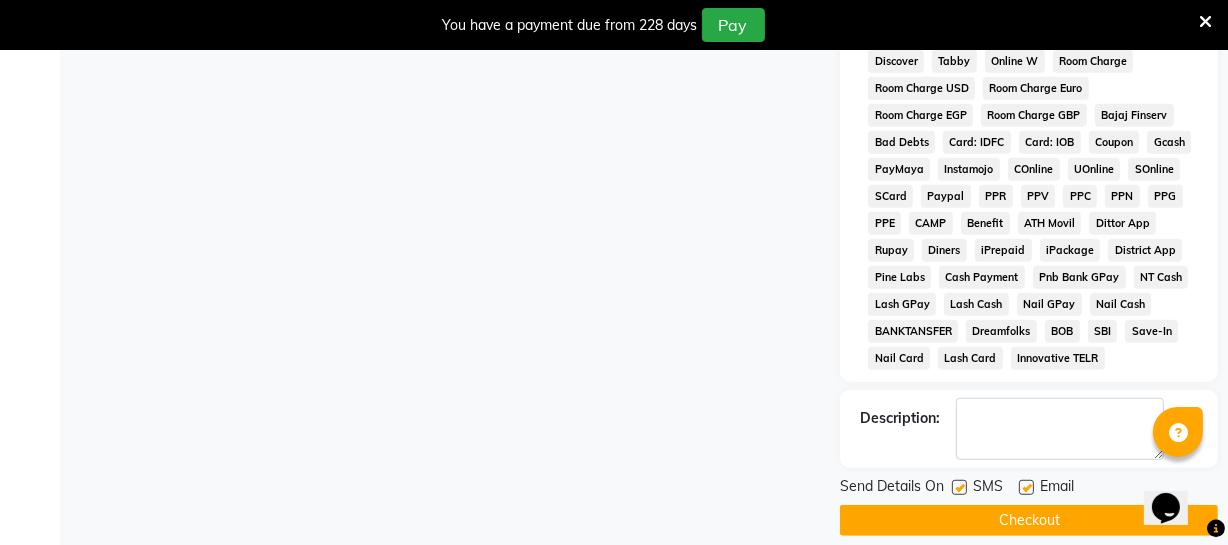 click on "Checkout" 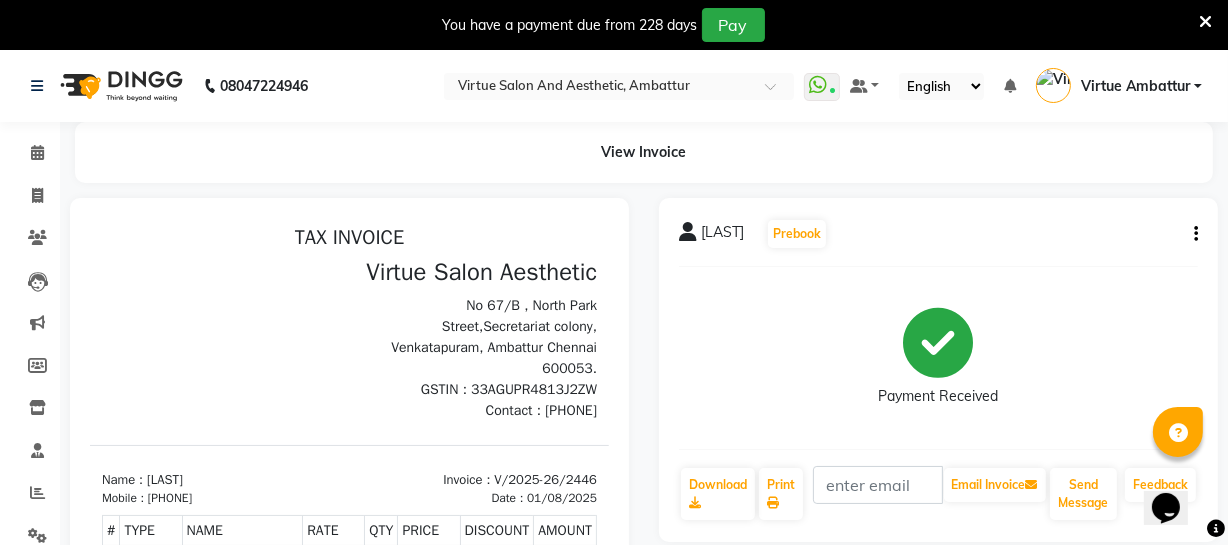scroll, scrollTop: 0, scrollLeft: 0, axis: both 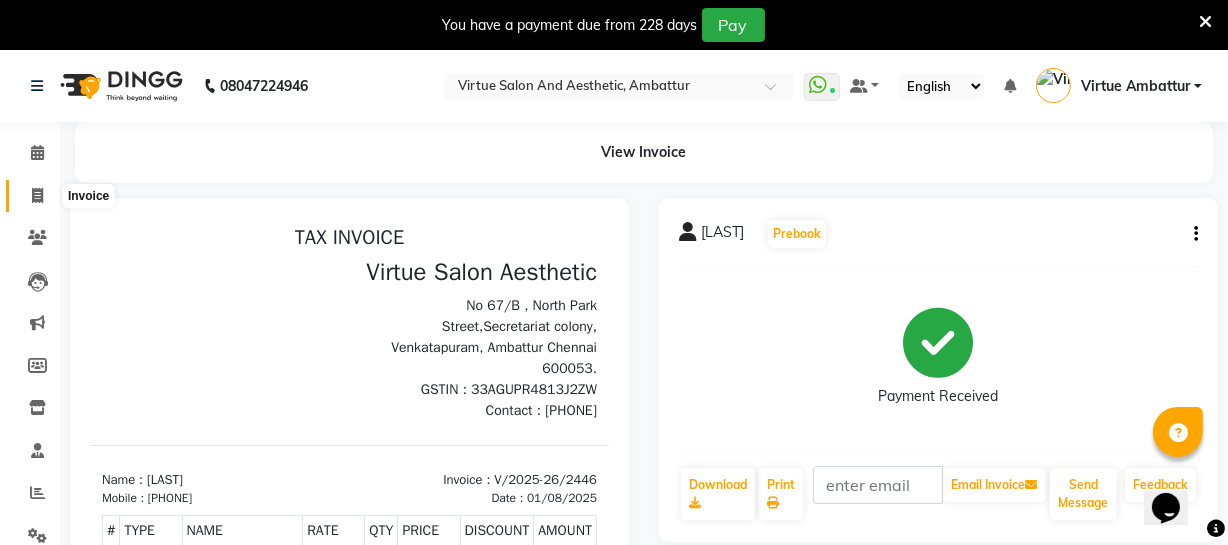click 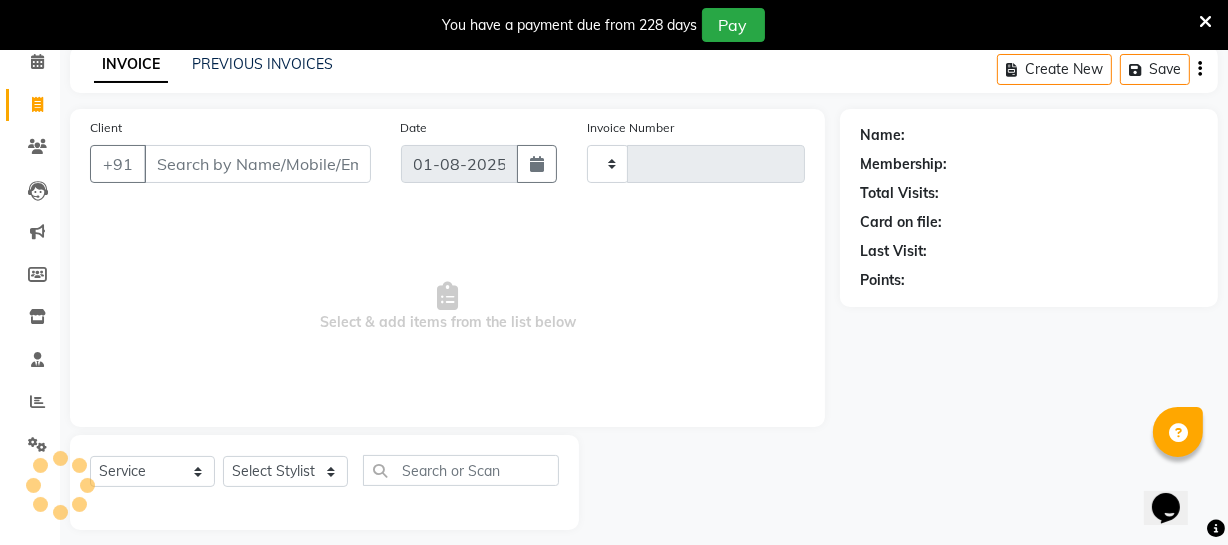 type on "2447" 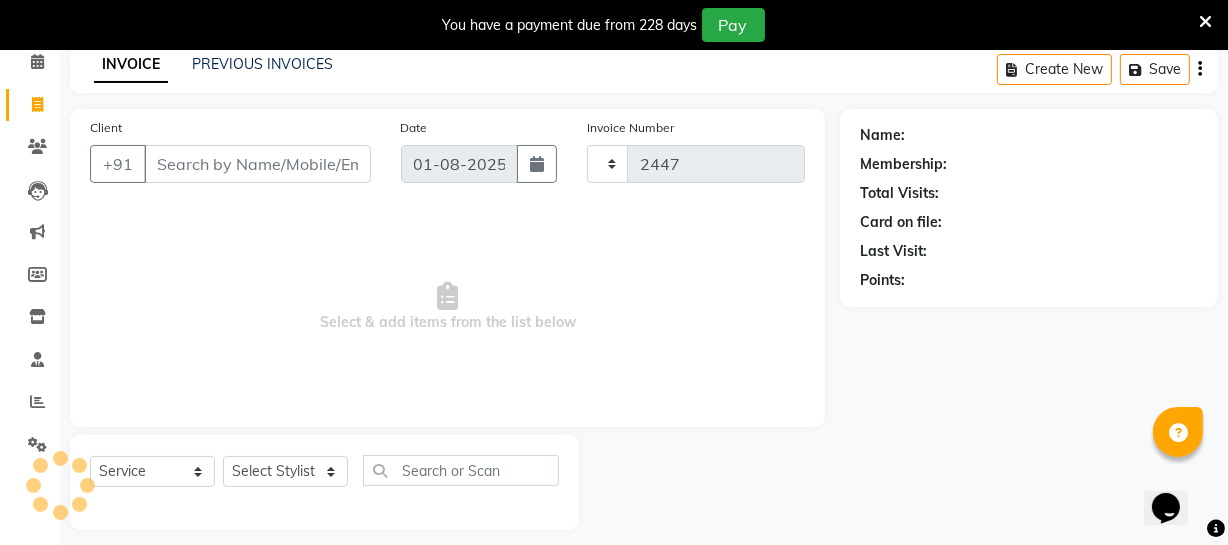 select on "5237" 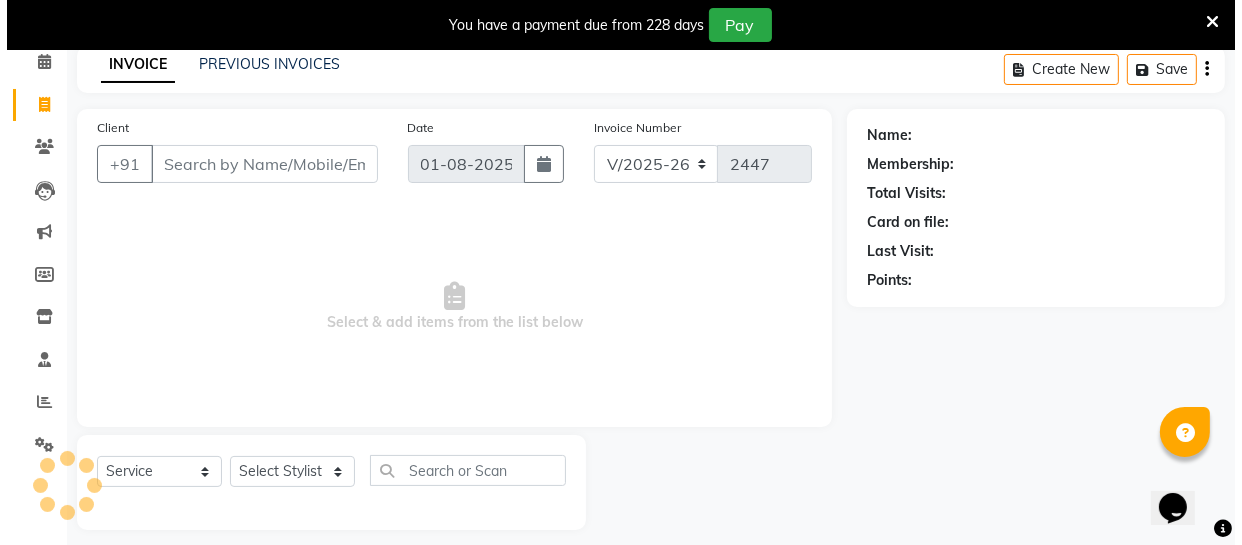 scroll, scrollTop: 107, scrollLeft: 0, axis: vertical 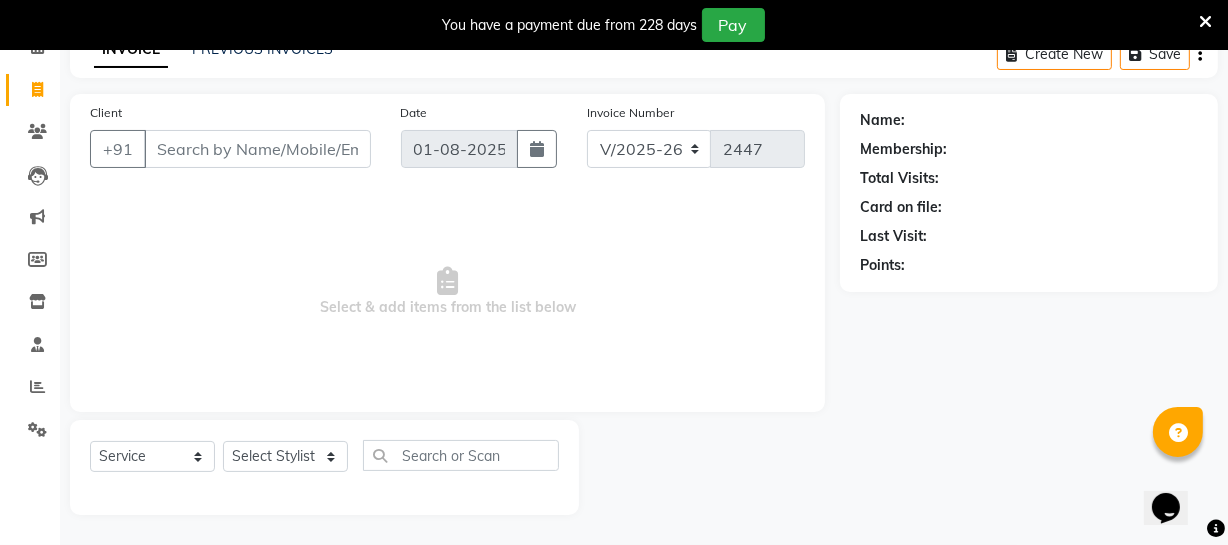 click on "Client" at bounding box center (257, 149) 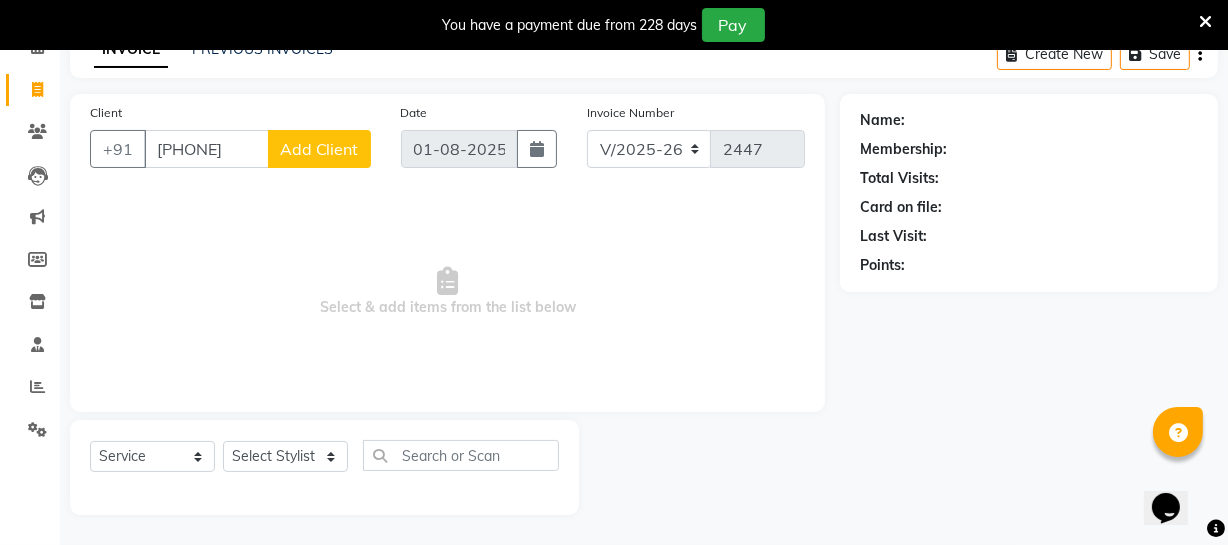 type on "[PHONE]" 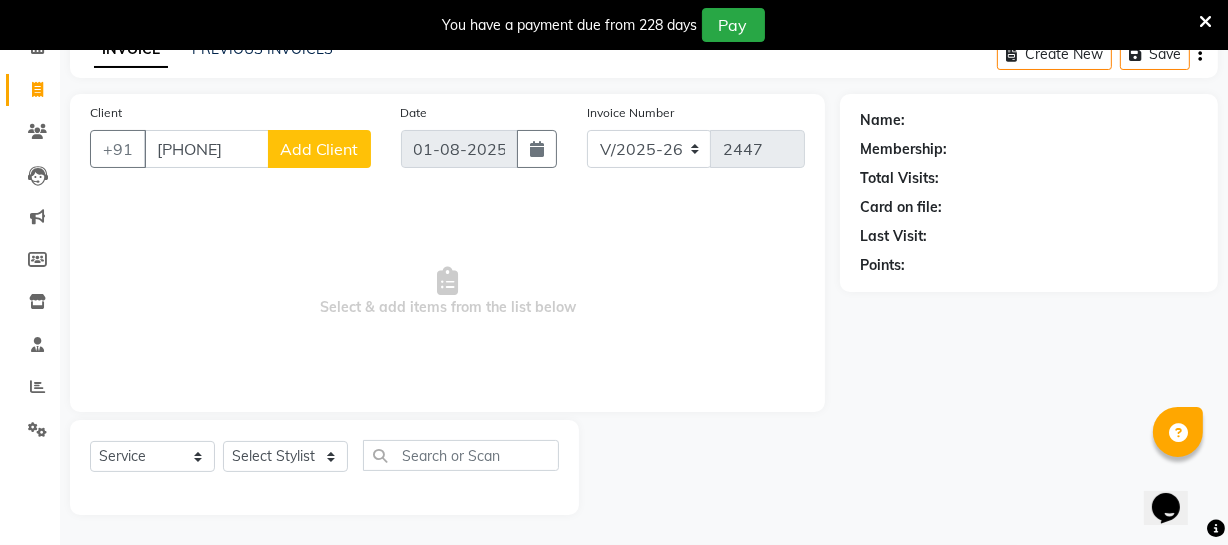 click on "Add Client" 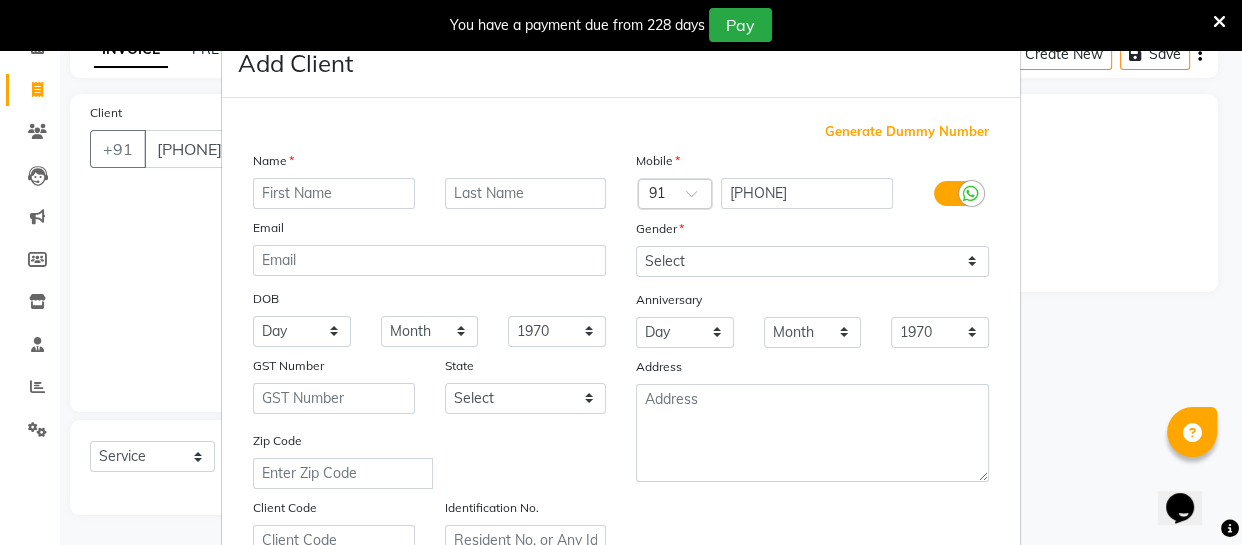 type on "l" 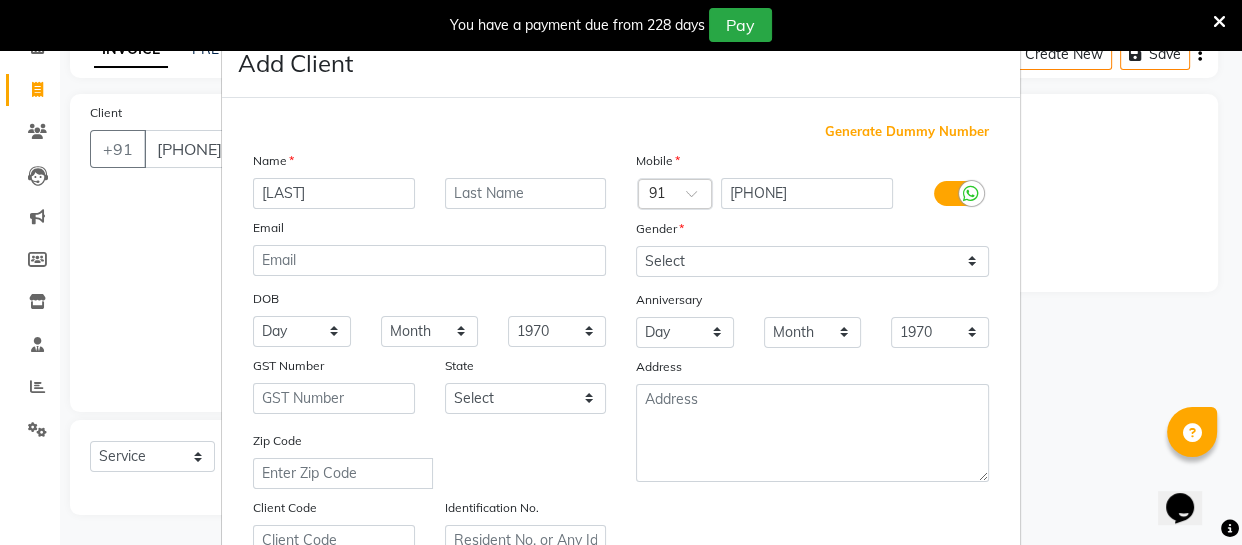 type on "[LAST]" 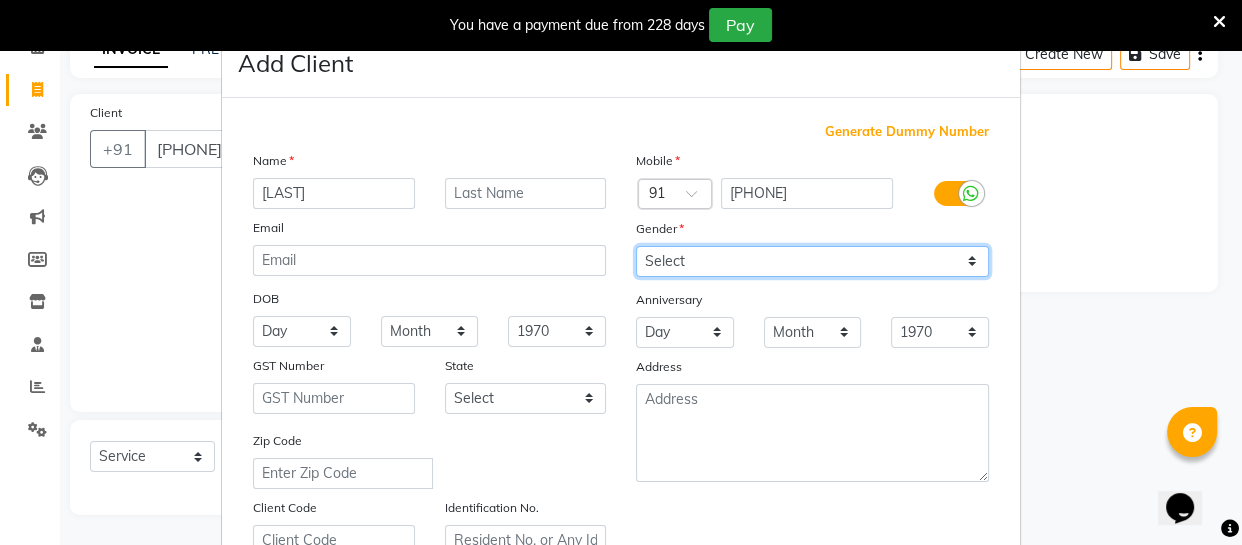 click on "Select Male Female Other Prefer Not To Say" at bounding box center [812, 261] 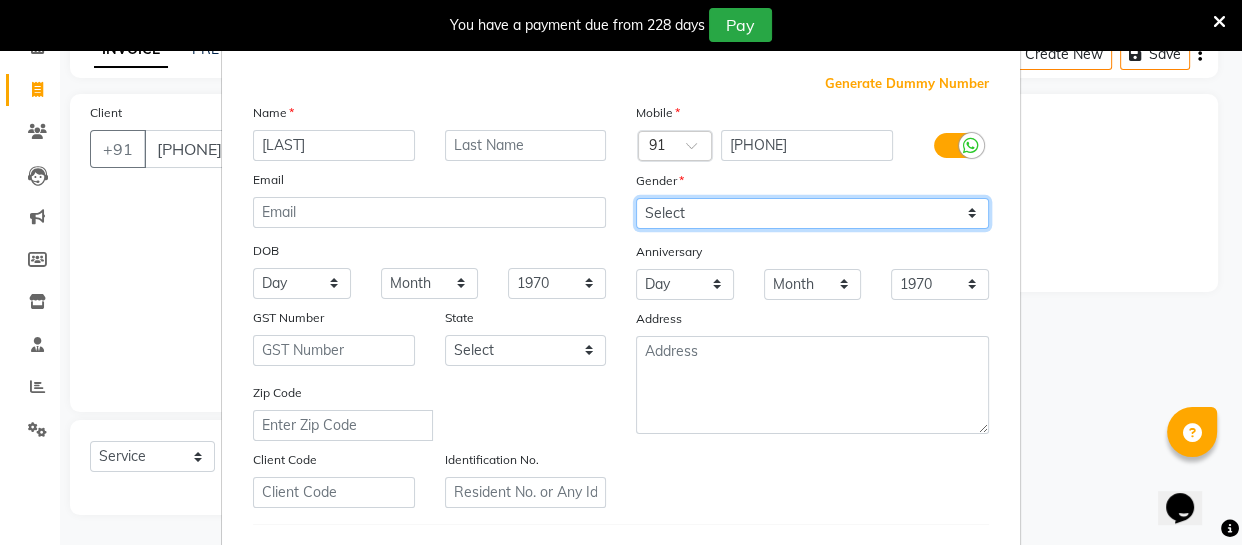 scroll, scrollTop: 90, scrollLeft: 0, axis: vertical 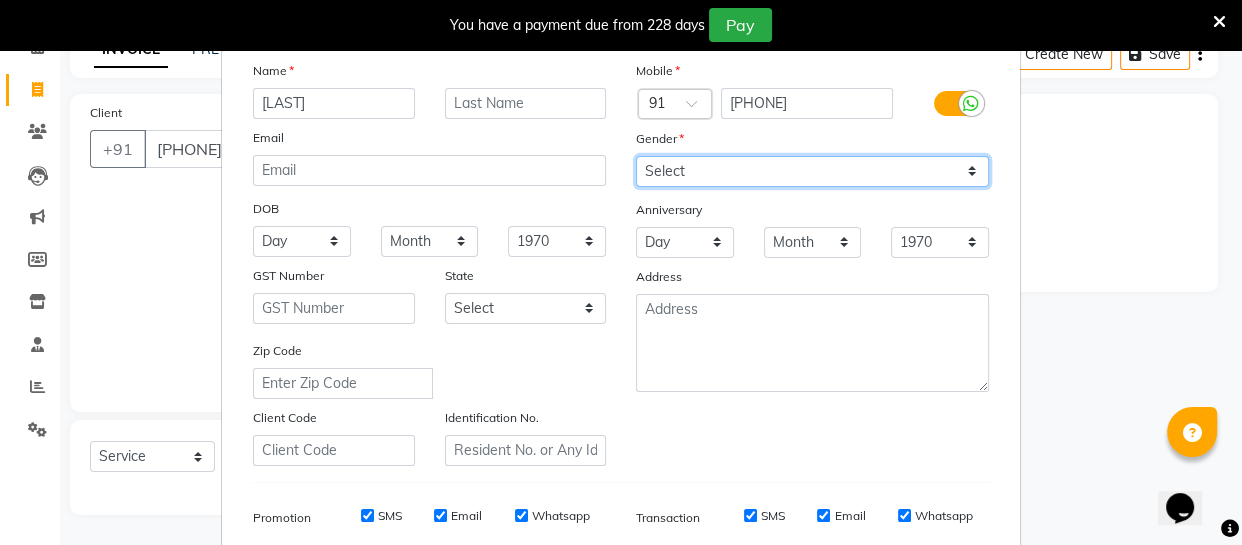 drag, startPoint x: 716, startPoint y: 171, endPoint x: 709, endPoint y: 180, distance: 11.401754 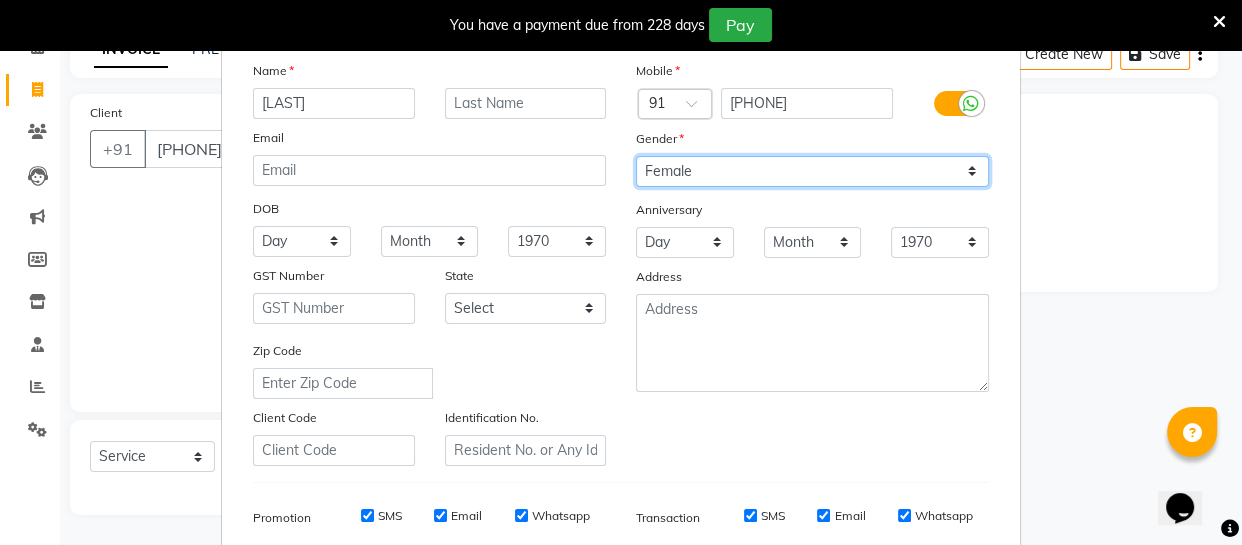 click on "Select Male Female Other Prefer Not To Say" at bounding box center (812, 171) 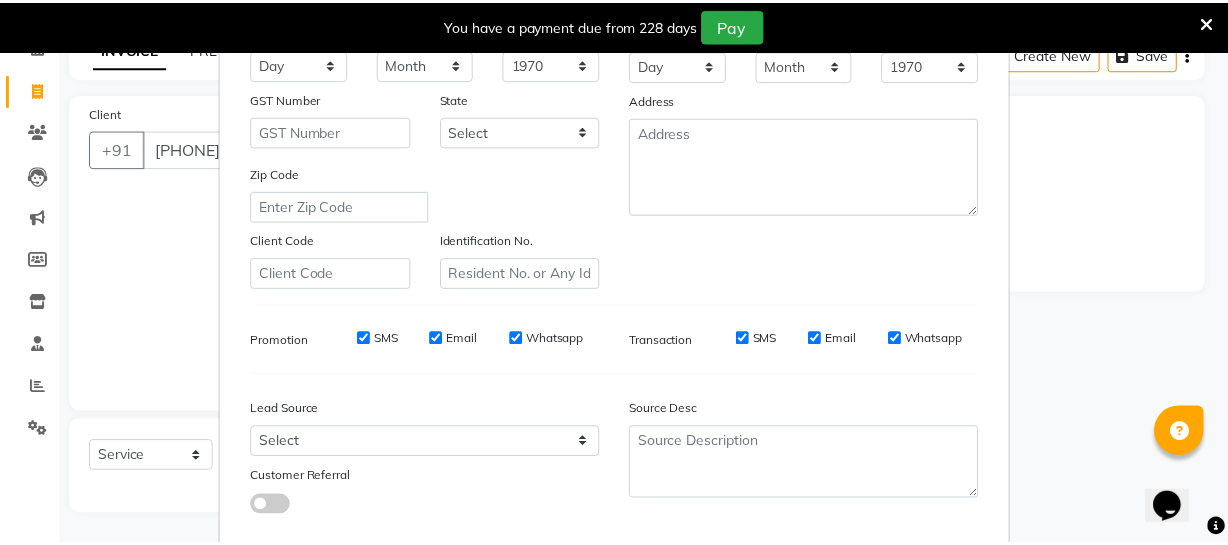 scroll, scrollTop: 363, scrollLeft: 0, axis: vertical 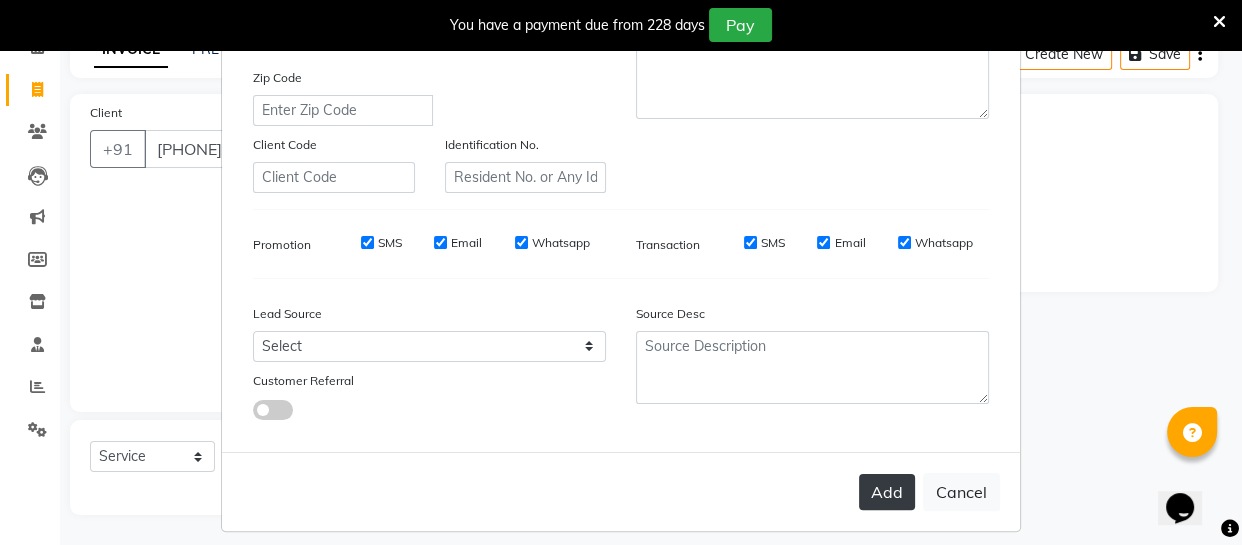 click on "Add" at bounding box center (887, 492) 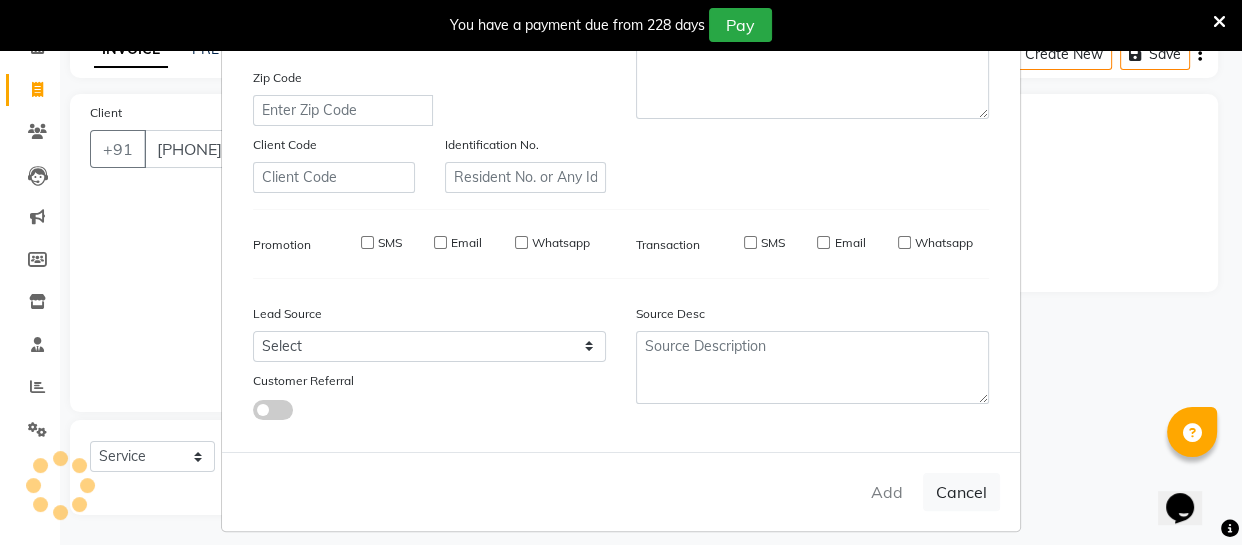 type 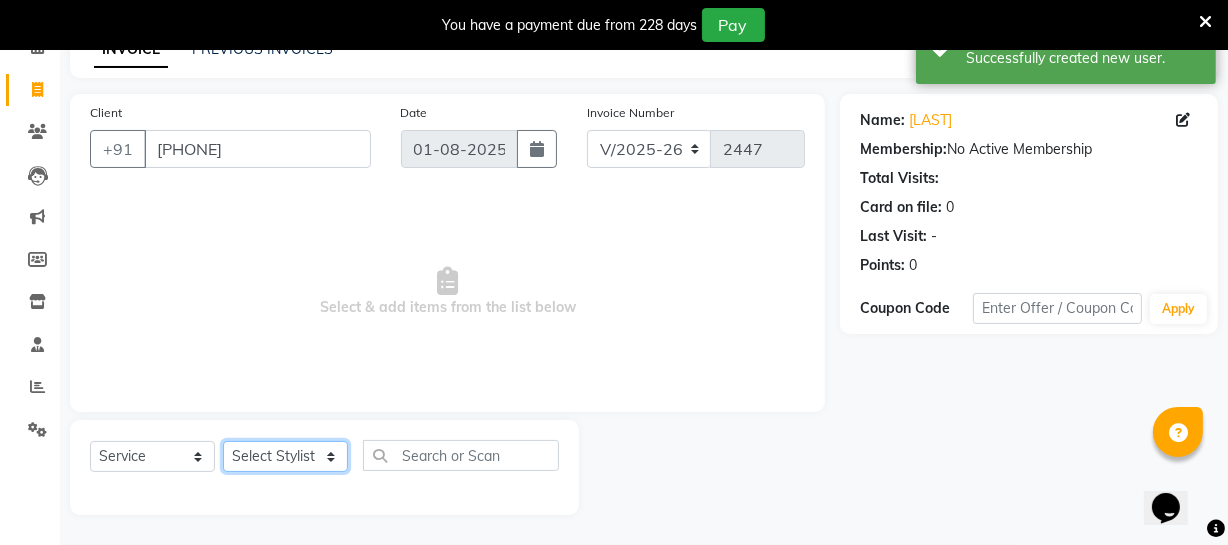 click on "Select Stylist Archana Bhagi Deepika Devi Dilip  Divya Dolly Dr Prakash Faizan Geetha Virtue TC Gopi Madan Aravind Make up Mani Unisex Stylist Manoj Meena Moses Nandhini Raju Unisex Ramya RICITTA Sahil Unisex Santhosh Sathya Shantha kumar Shanthi Surya Thiru Virtue Aesthetic Virtue Ambattur" 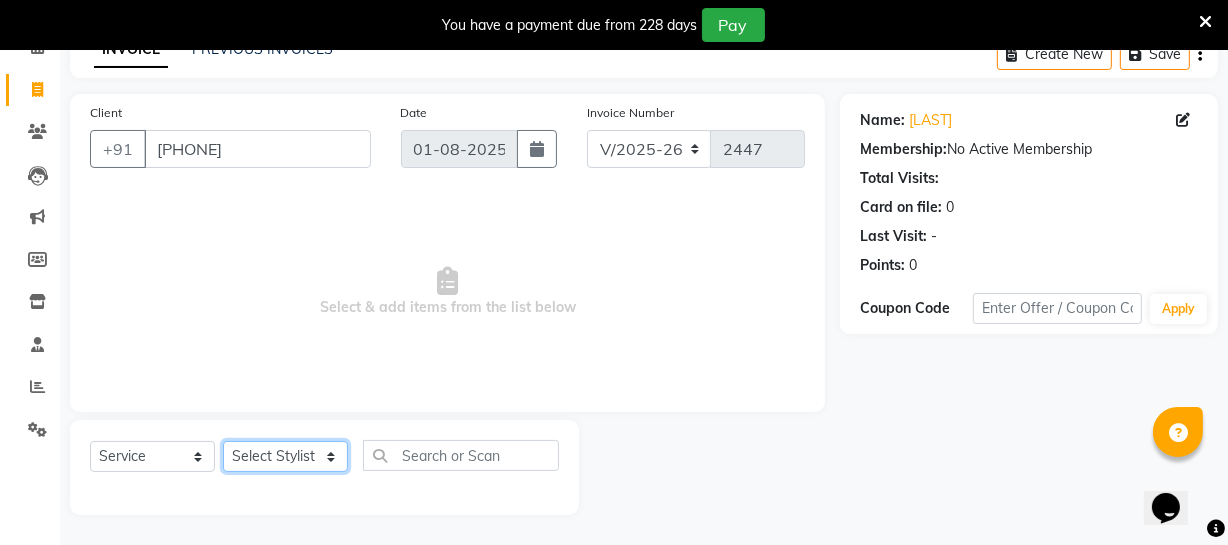 select on "48223" 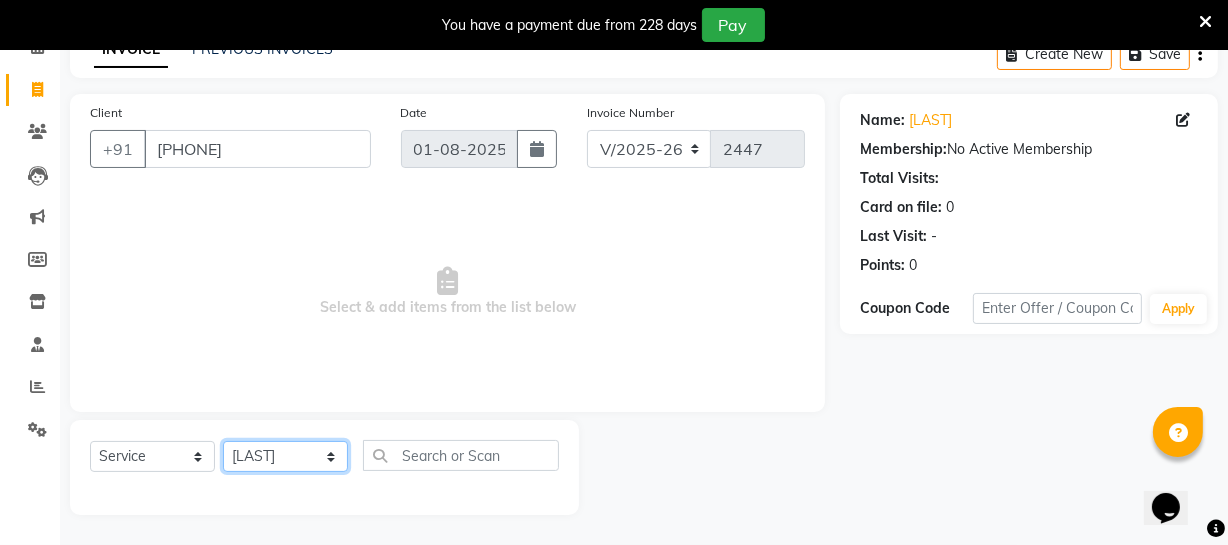 click on "Select Stylist Archana Bhagi Deepika Devi Dilip  Divya Dolly Dr Prakash Faizan Geetha Virtue TC Gopi Madan Aravind Make up Mani Unisex Stylist Manoj Meena Moses Nandhini Raju Unisex Ramya RICITTA Sahil Unisex Santhosh Sathya Shantha kumar Shanthi Surya Thiru Virtue Aesthetic Virtue Ambattur" 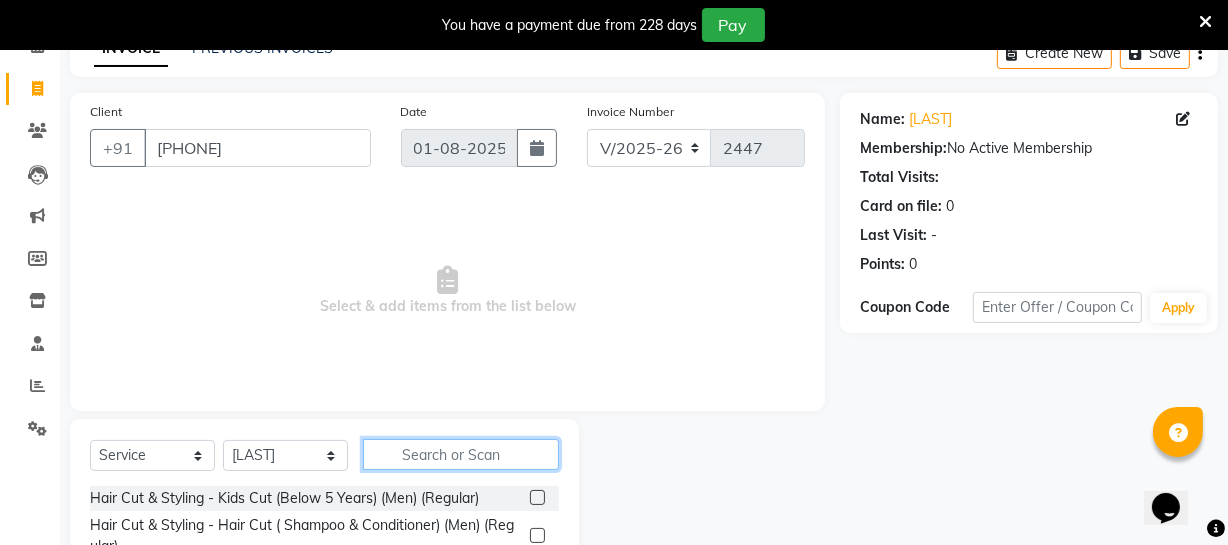 click 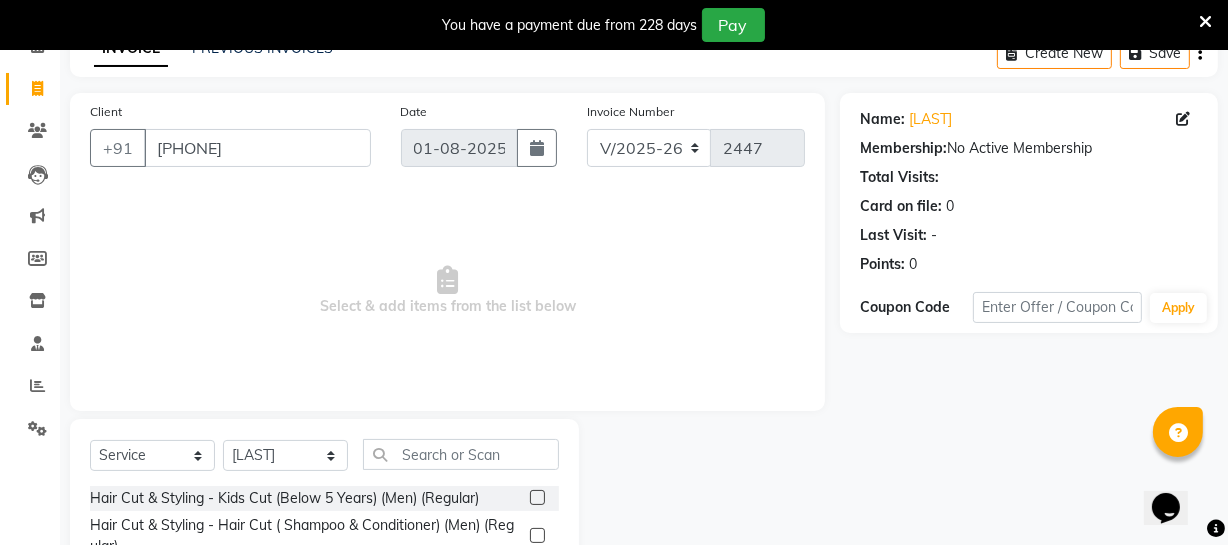click 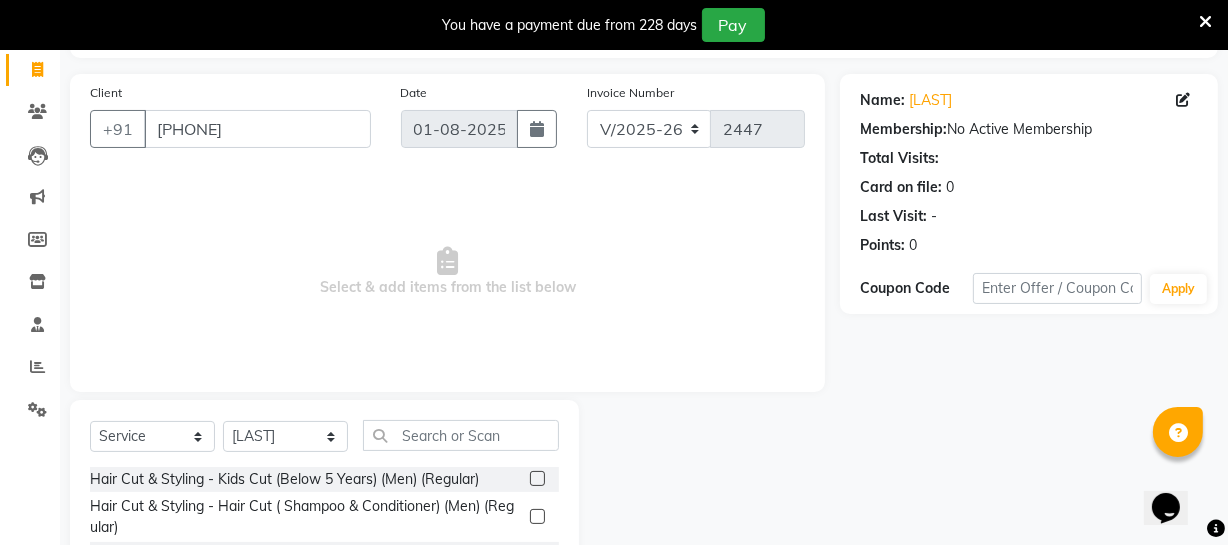 scroll, scrollTop: 125, scrollLeft: 0, axis: vertical 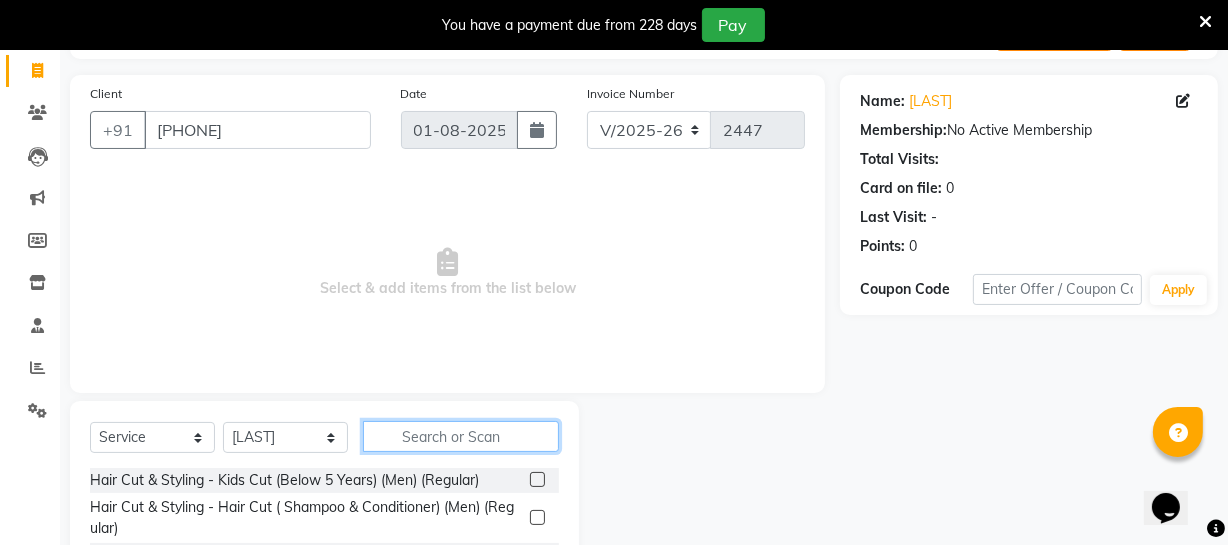 click 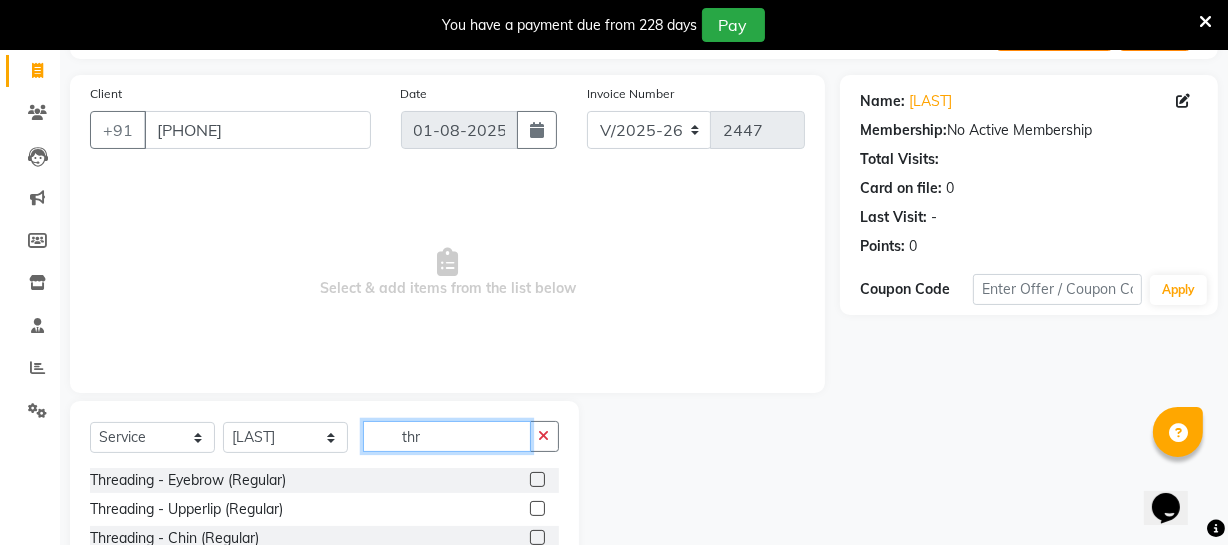 type on "thr" 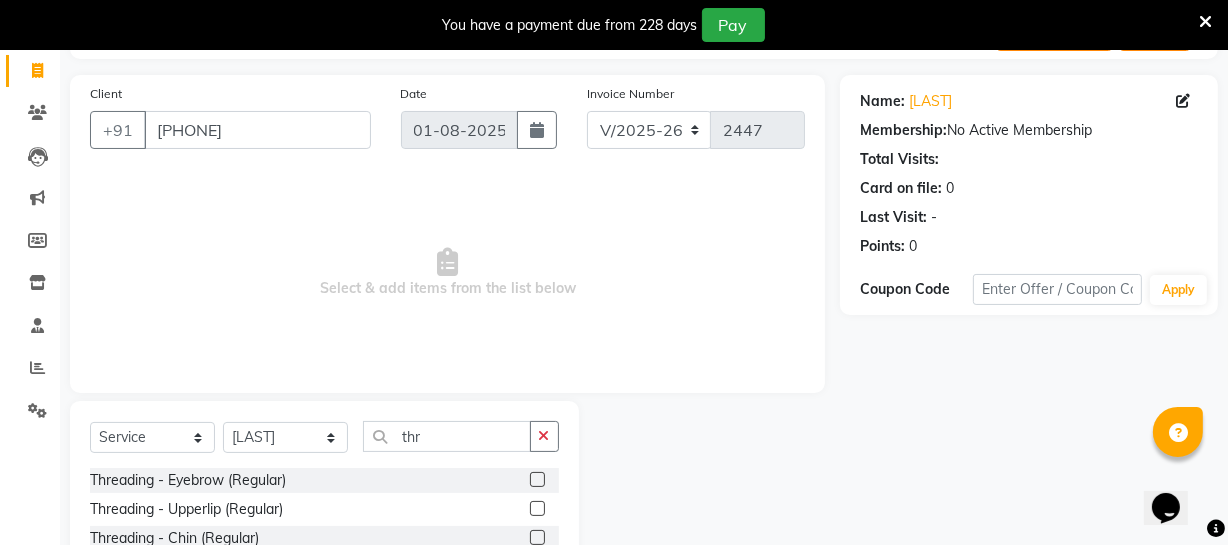 click 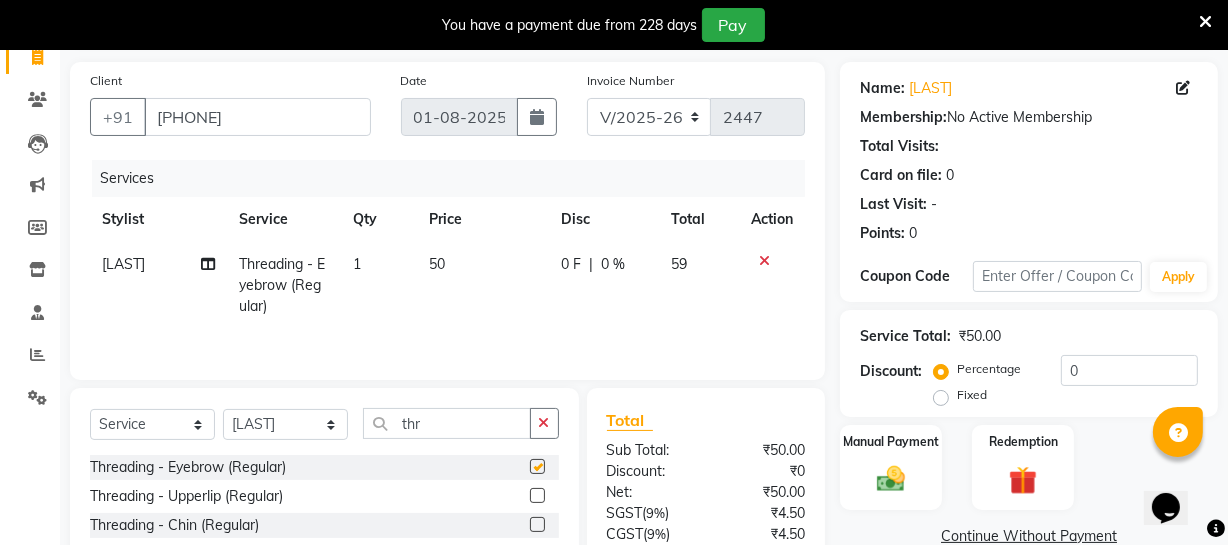 scroll, scrollTop: 307, scrollLeft: 0, axis: vertical 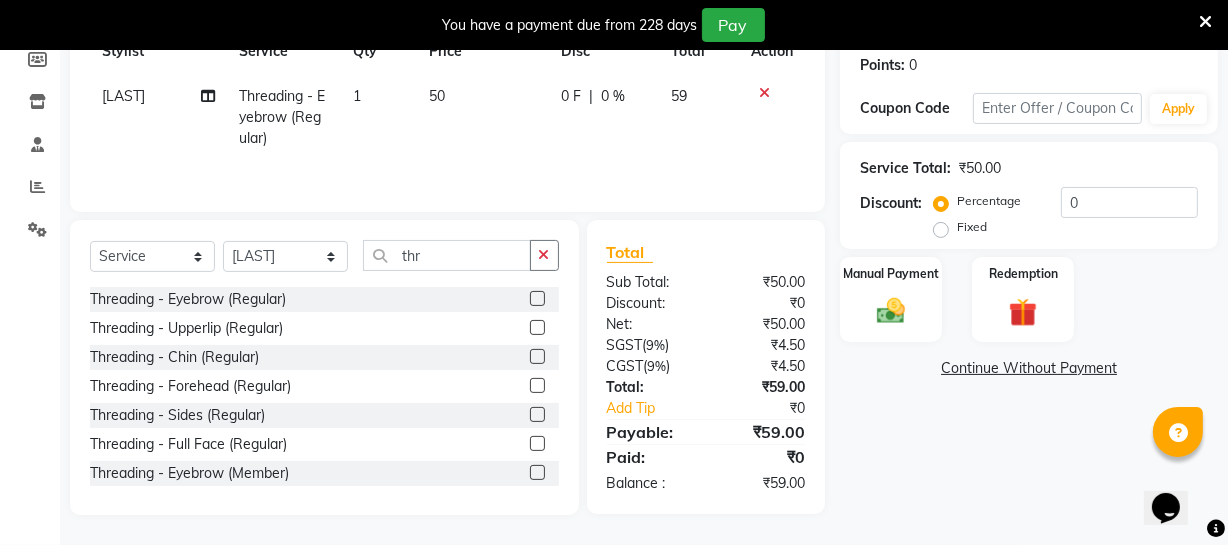 checkbox on "false" 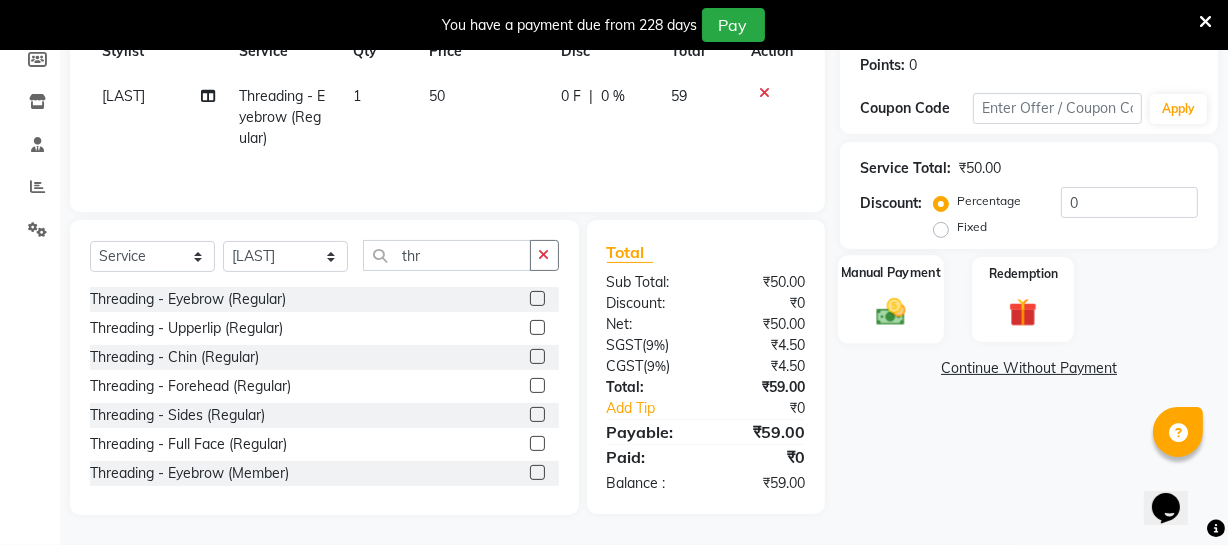 click 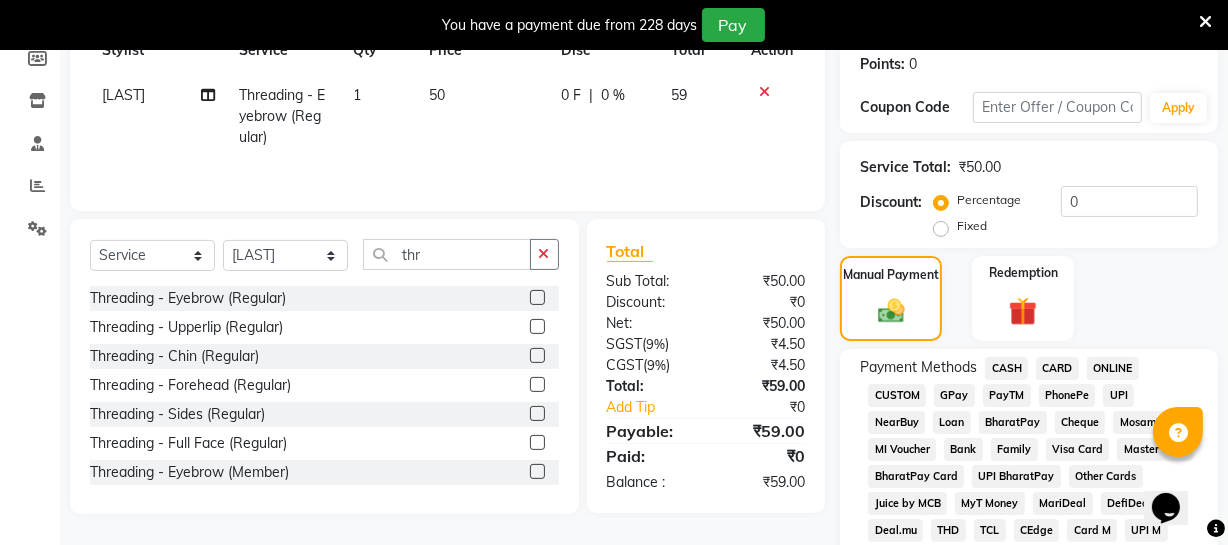 click on "CASH" 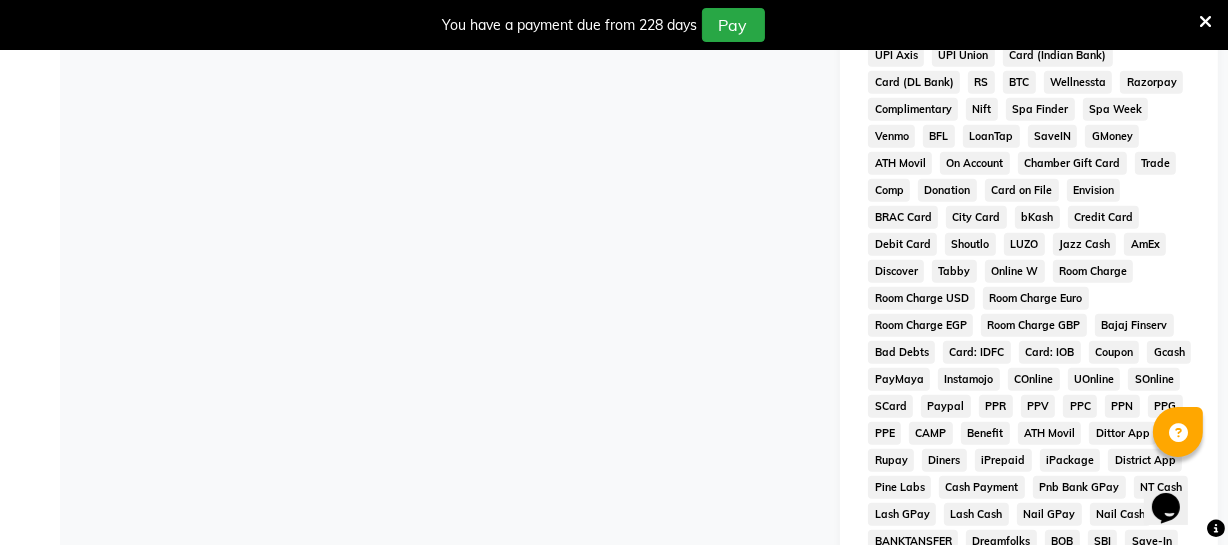 scroll, scrollTop: 943, scrollLeft: 0, axis: vertical 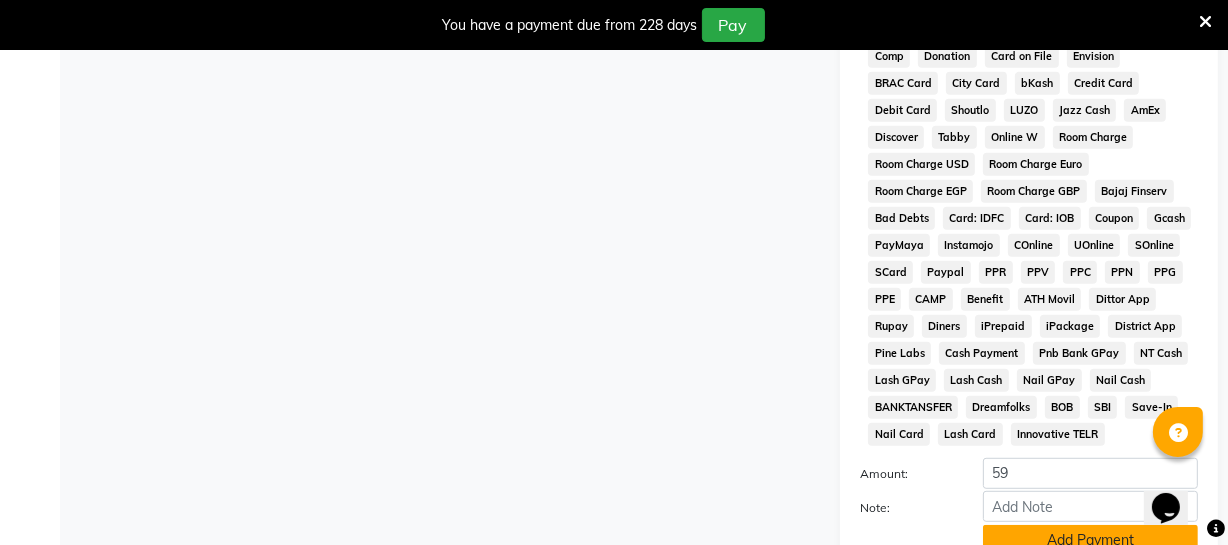 click on "Add Payment" 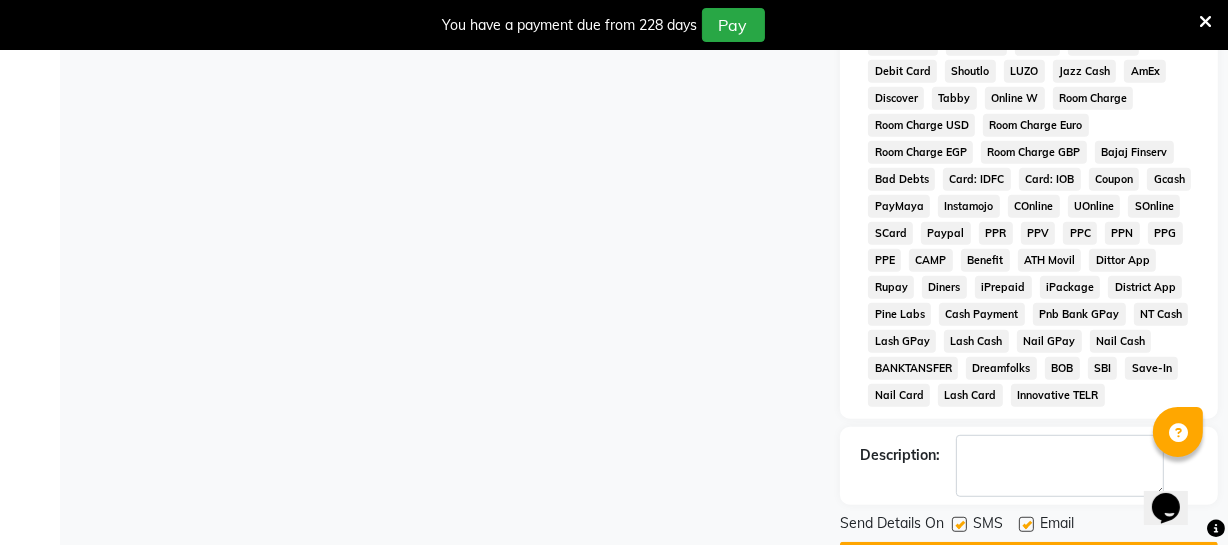 scroll, scrollTop: 1039, scrollLeft: 0, axis: vertical 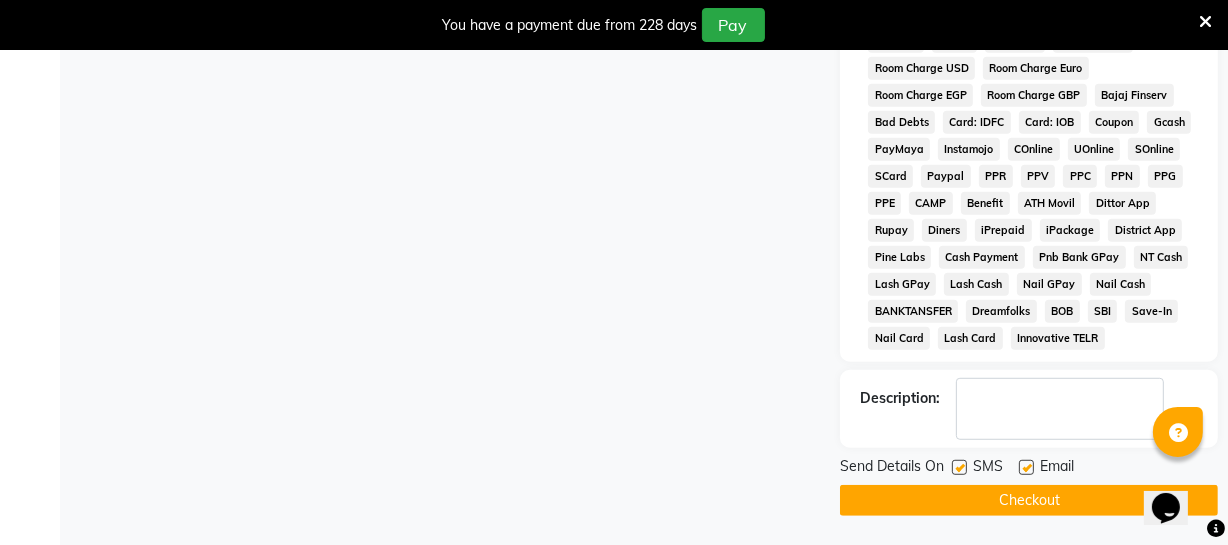 click on "Checkout" 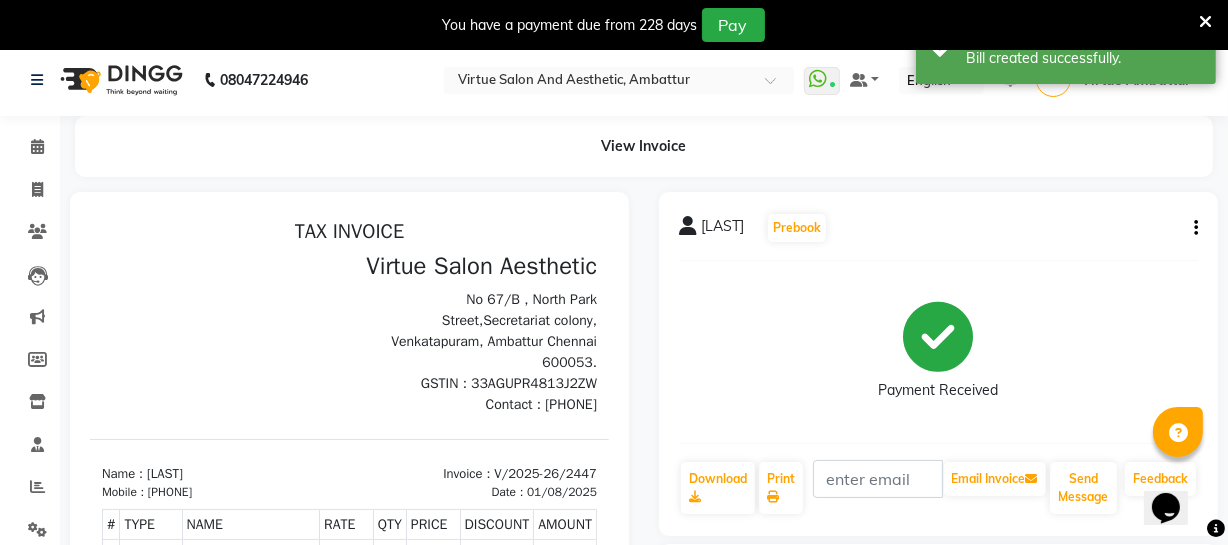 scroll, scrollTop: 0, scrollLeft: 0, axis: both 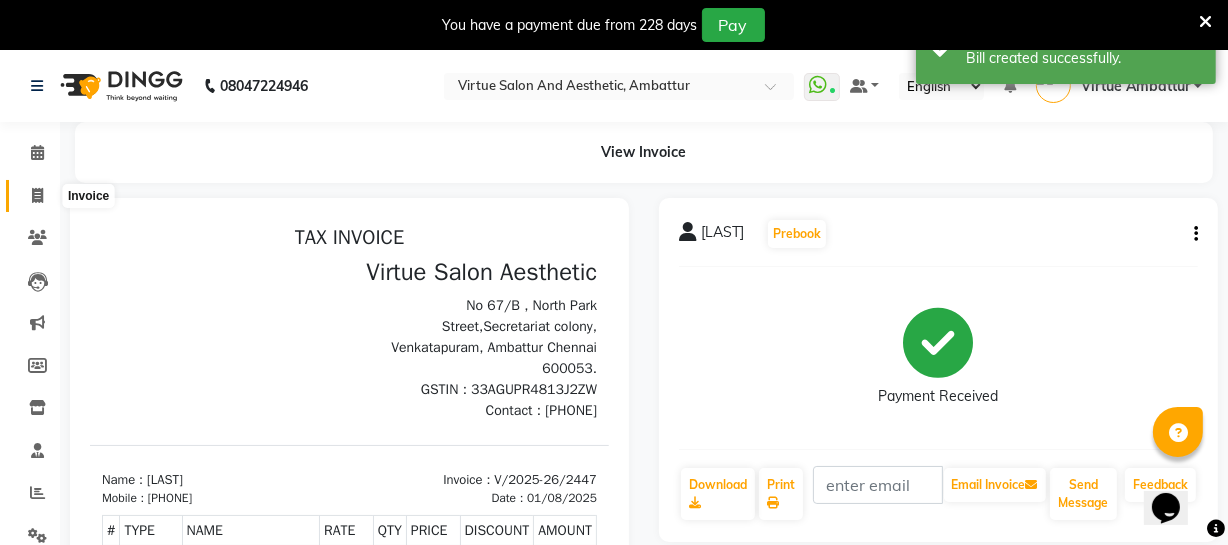 click 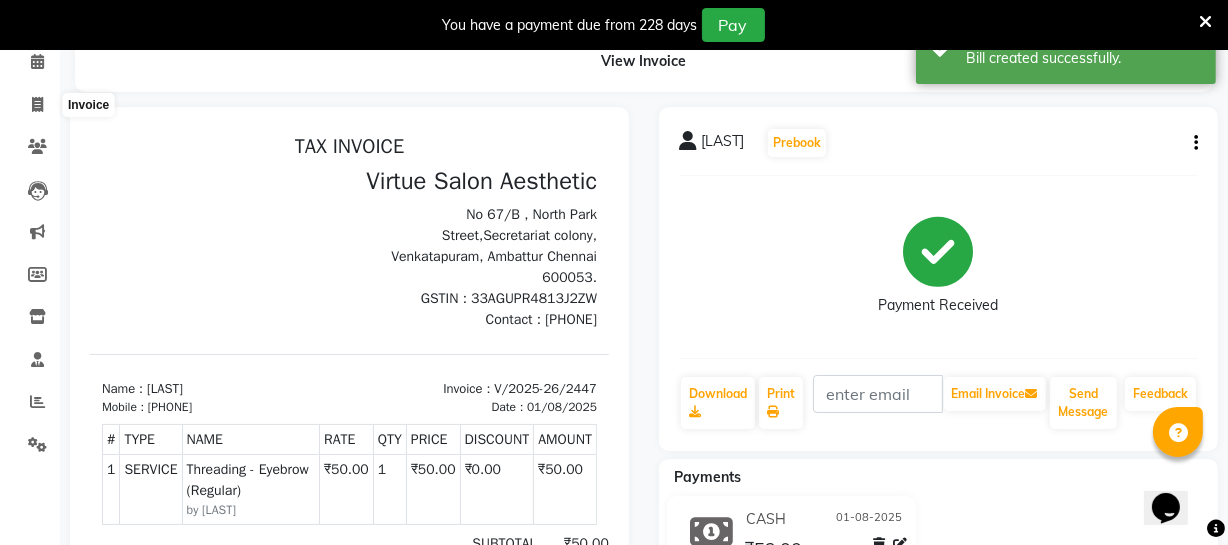 select on "5237" 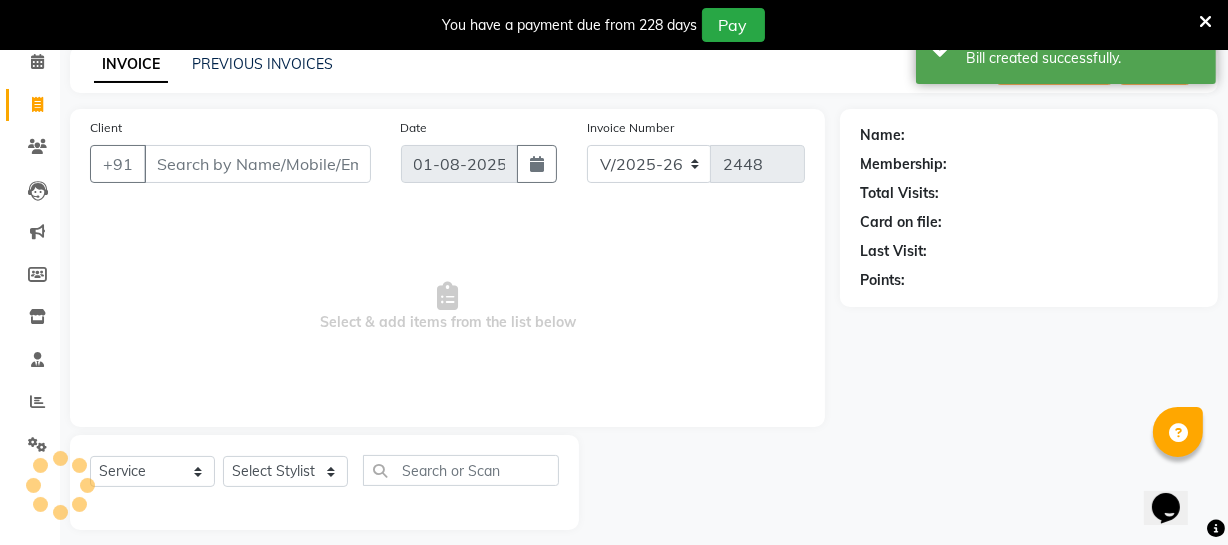 scroll, scrollTop: 107, scrollLeft: 0, axis: vertical 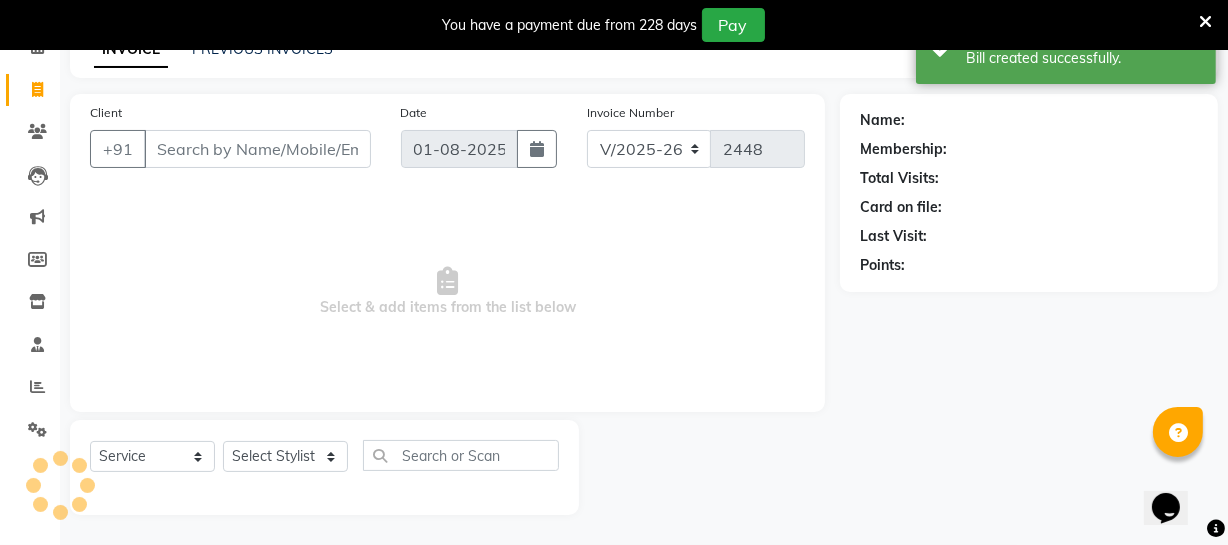 click on "Client" at bounding box center (257, 149) 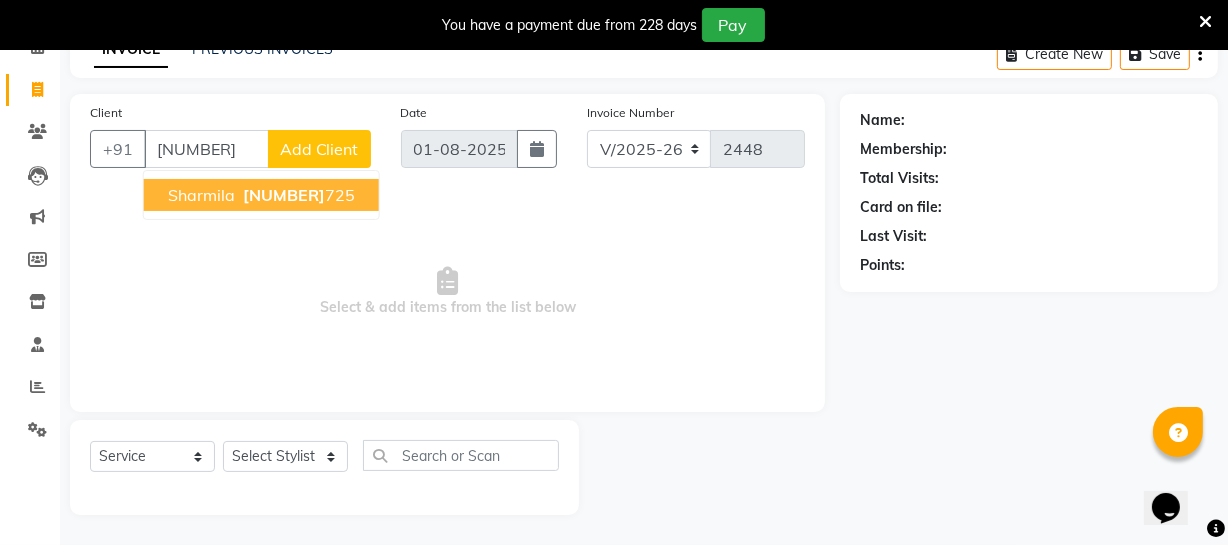 click on "Sharmila" at bounding box center (201, 195) 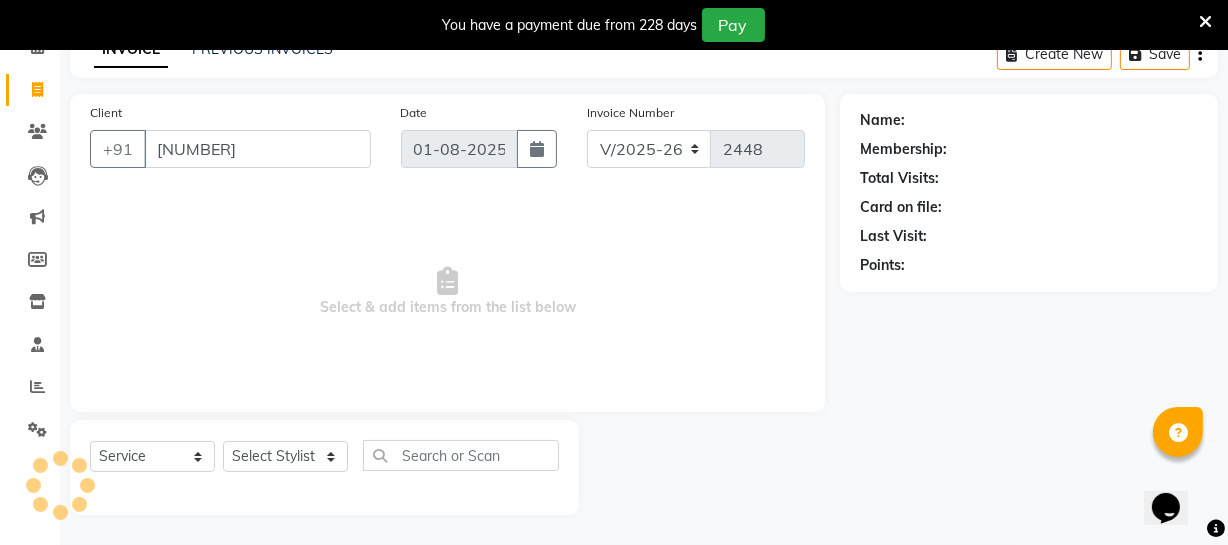 type on "[NUMBER]" 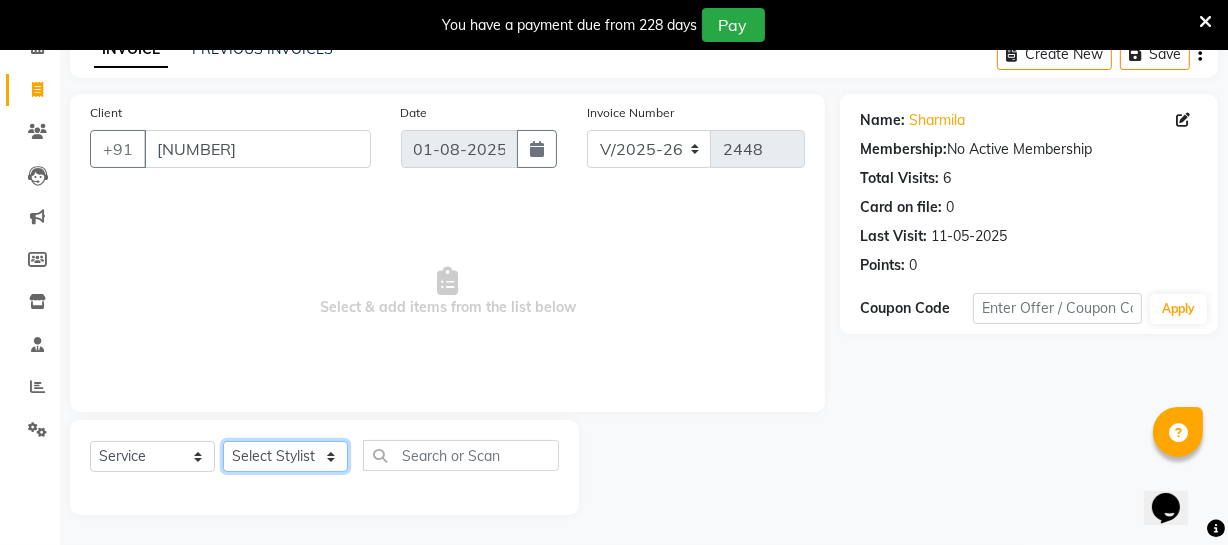 click on "Select Stylist Archana Bhagi Deepika Devi Dilip  Divya Dolly Dr Prakash Faizan Geetha Virtue TC Gopi Madan Aravind Make up Mani Unisex Stylist Manoj Meena Moses Nandhini Raju Unisex Ramya RICITTA Sahil Unisex Santhosh Sathya Shantha kumar Shanthi Surya Thiru Virtue Aesthetic Virtue Ambattur" 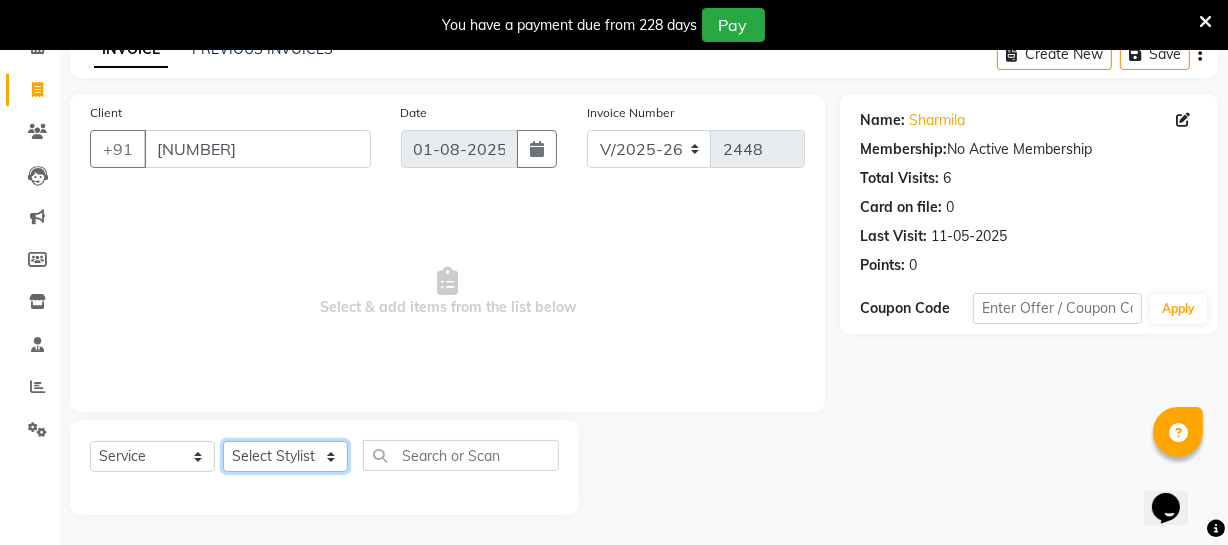 select on "39033" 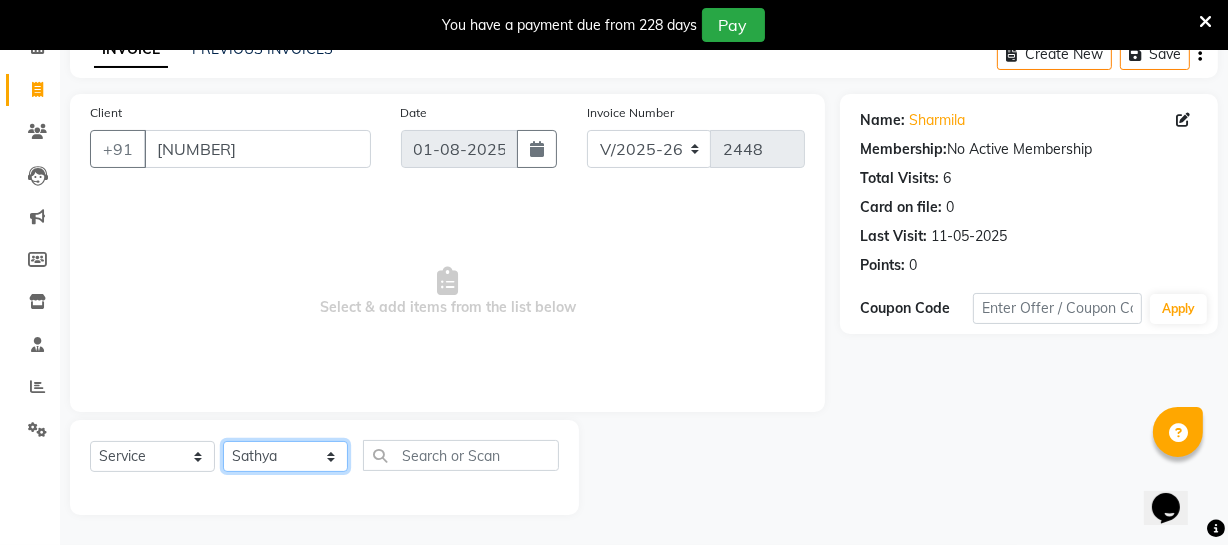 click on "Select Stylist Archana Bhagi Deepika Devi Dilip  Divya Dolly Dr Prakash Faizan Geetha Virtue TC Gopi Madan Aravind Make up Mani Unisex Stylist Manoj Meena Moses Nandhini Raju Unisex Ramya RICITTA Sahil Unisex Santhosh Sathya Shantha kumar Shanthi Surya Thiru Virtue Aesthetic Virtue Ambattur" 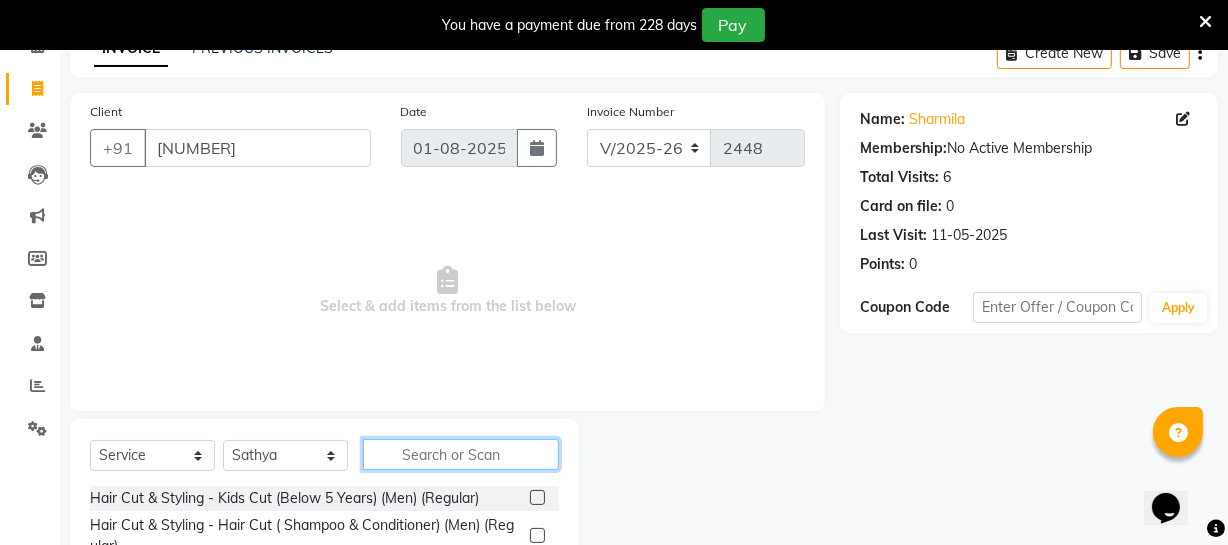 click 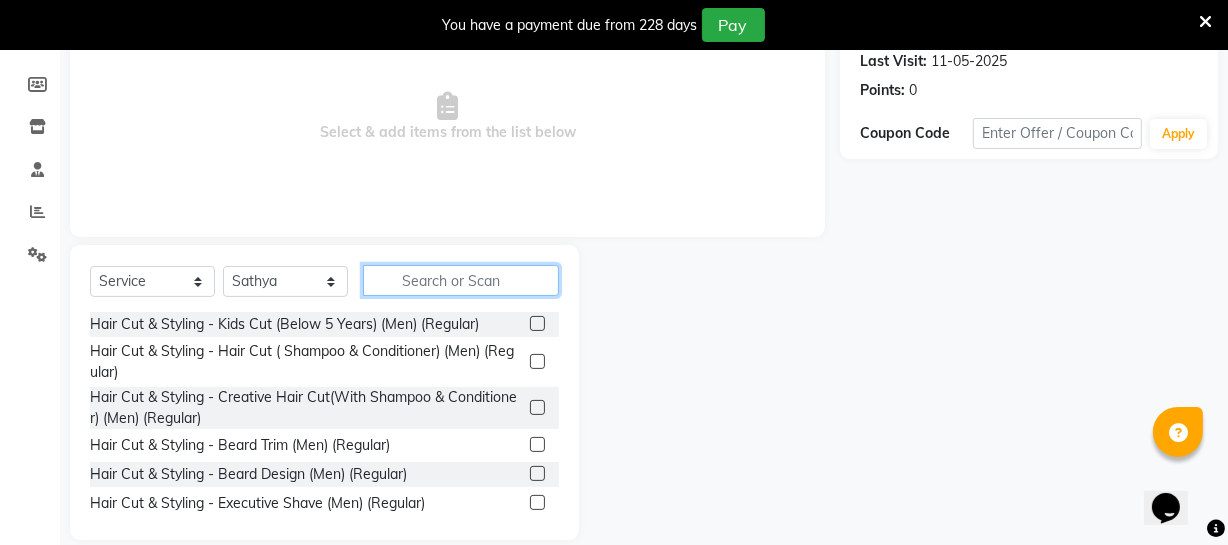 scroll, scrollTop: 289, scrollLeft: 0, axis: vertical 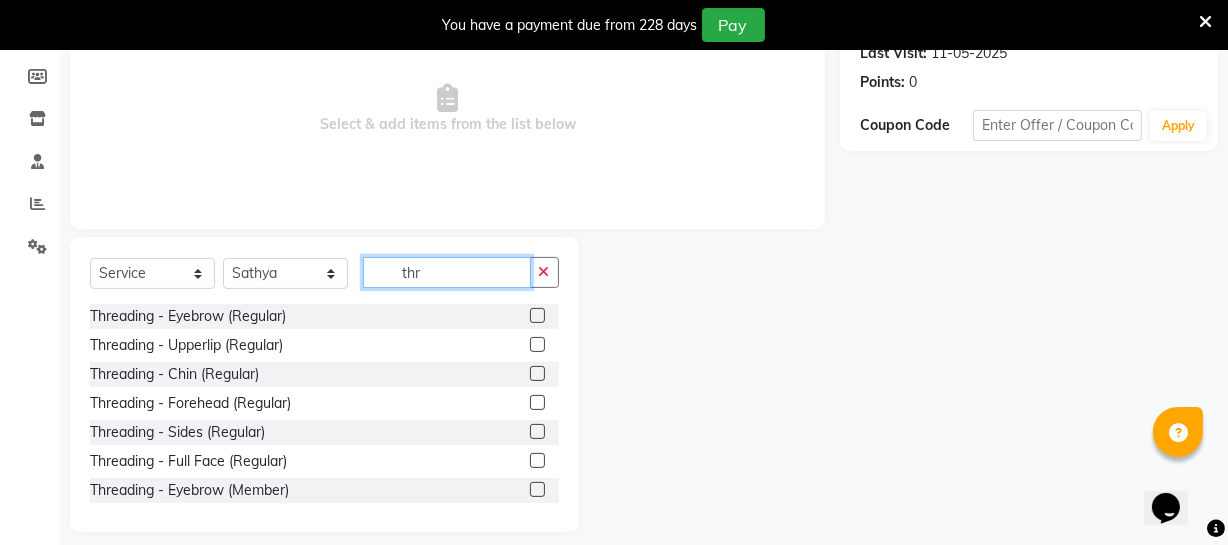 type on "thr" 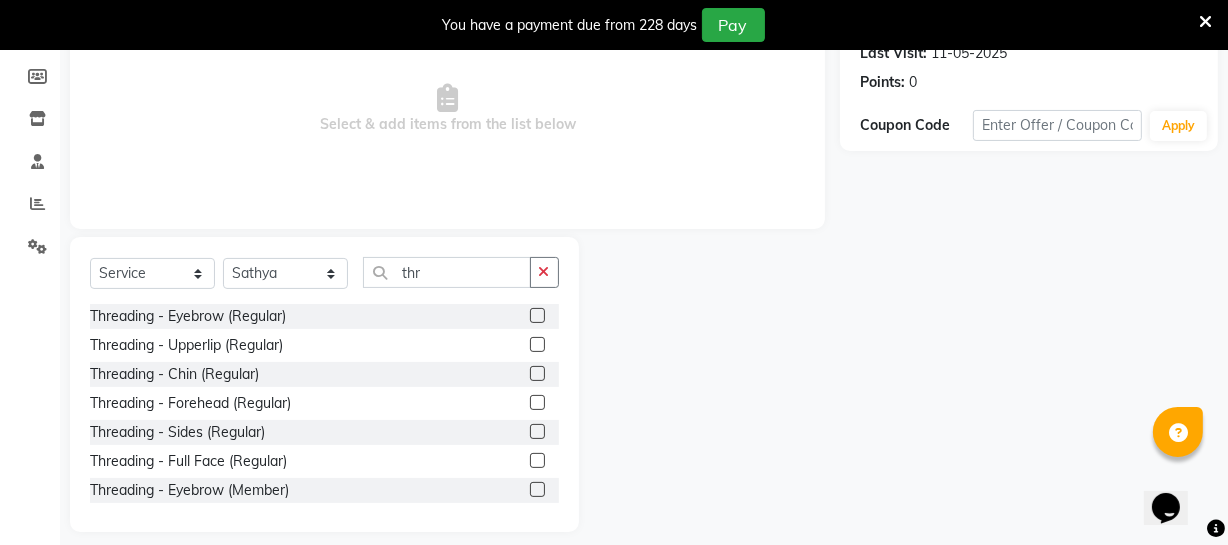click 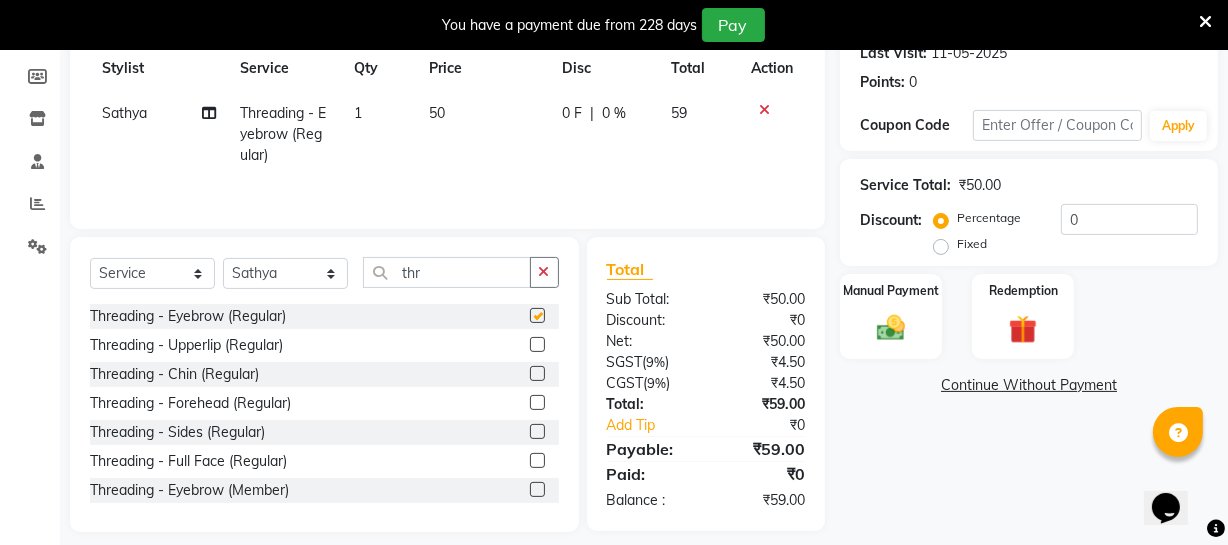 checkbox on "false" 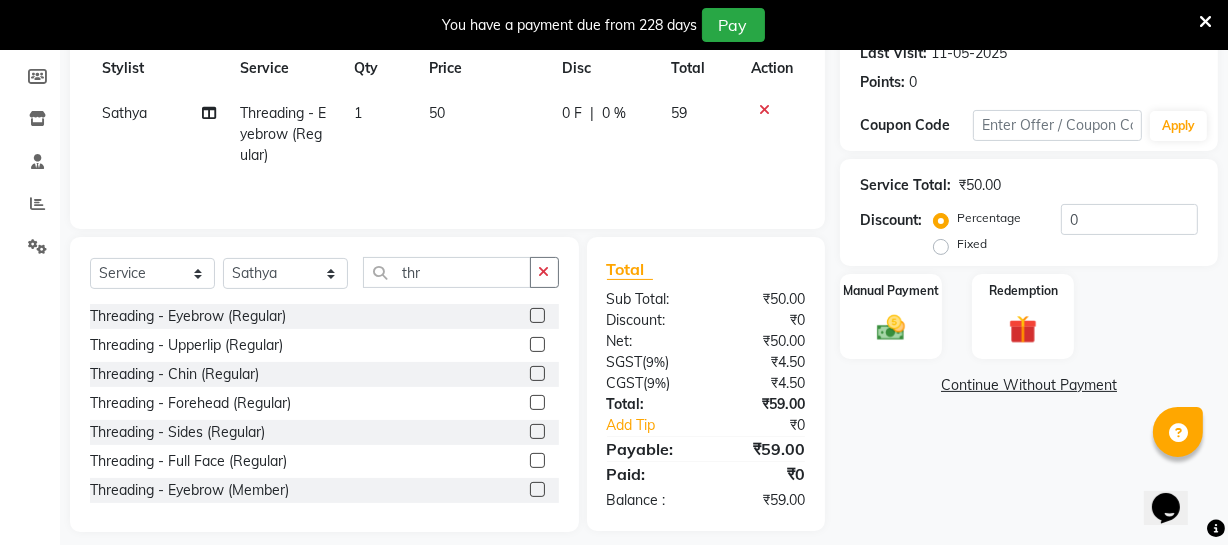 scroll, scrollTop: 307, scrollLeft: 0, axis: vertical 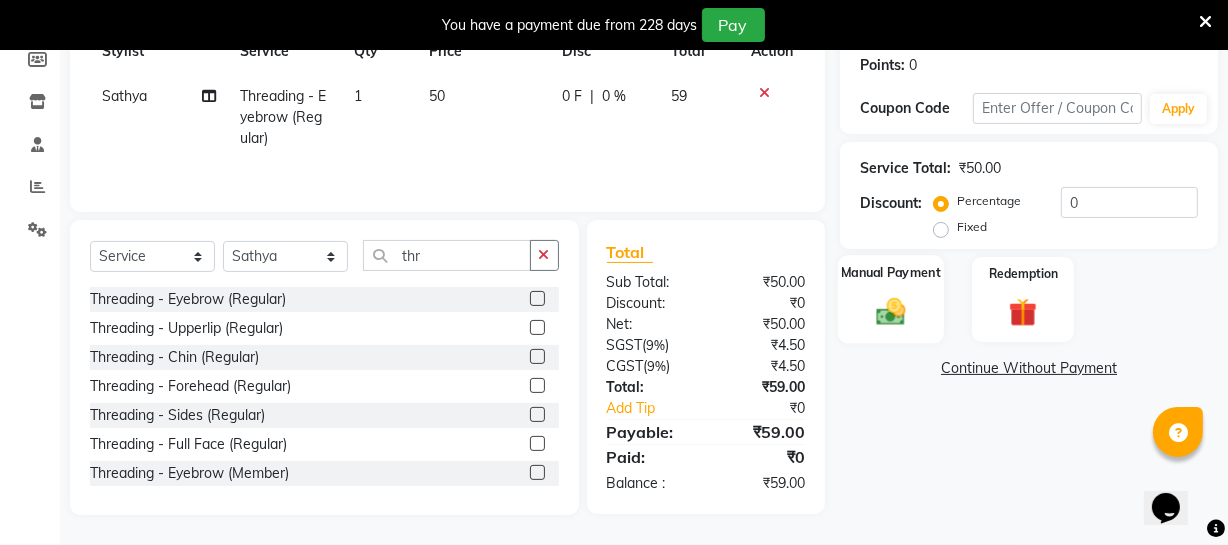click 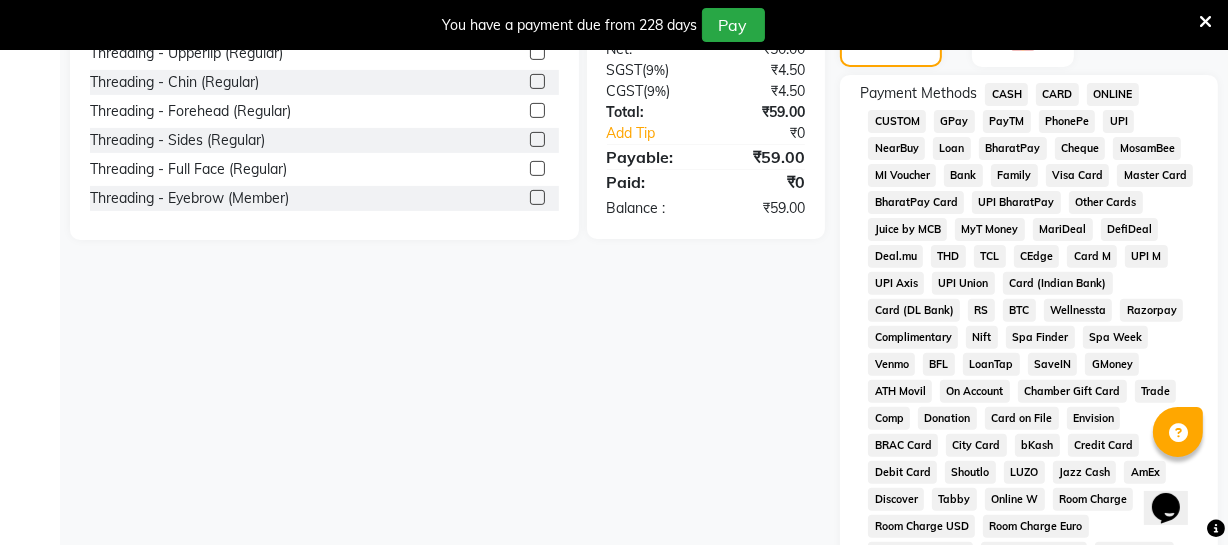 scroll, scrollTop: 580, scrollLeft: 0, axis: vertical 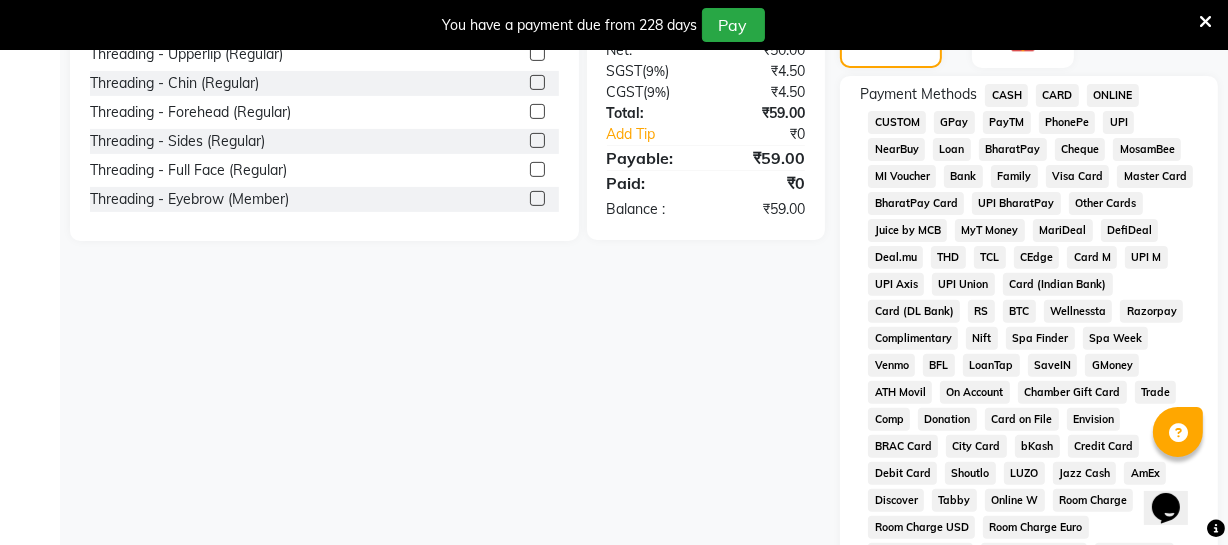 click on "ONLINE" 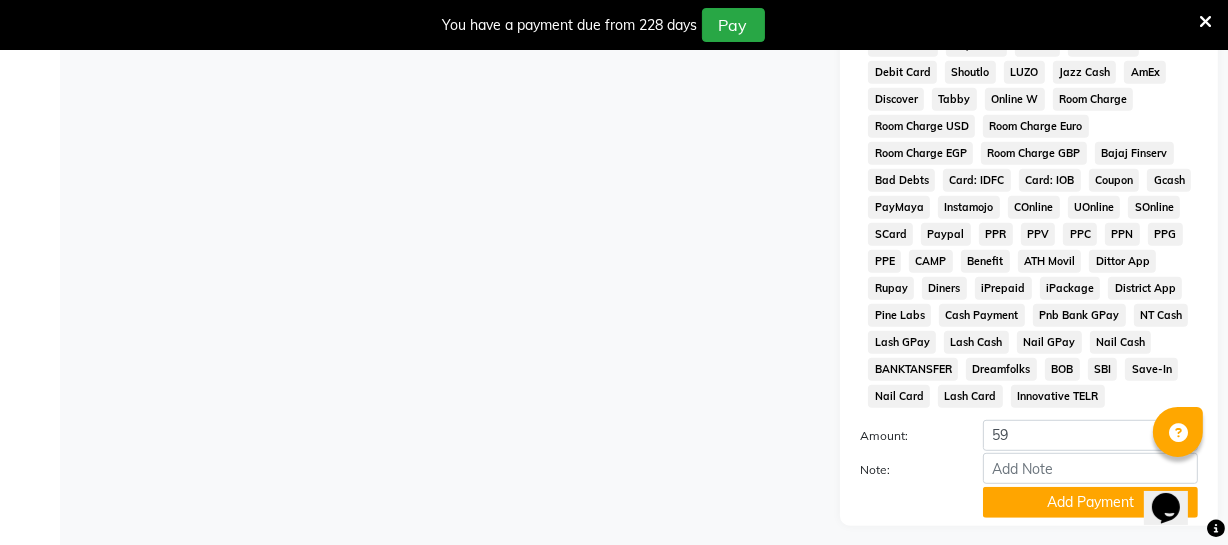 scroll, scrollTop: 1033, scrollLeft: 0, axis: vertical 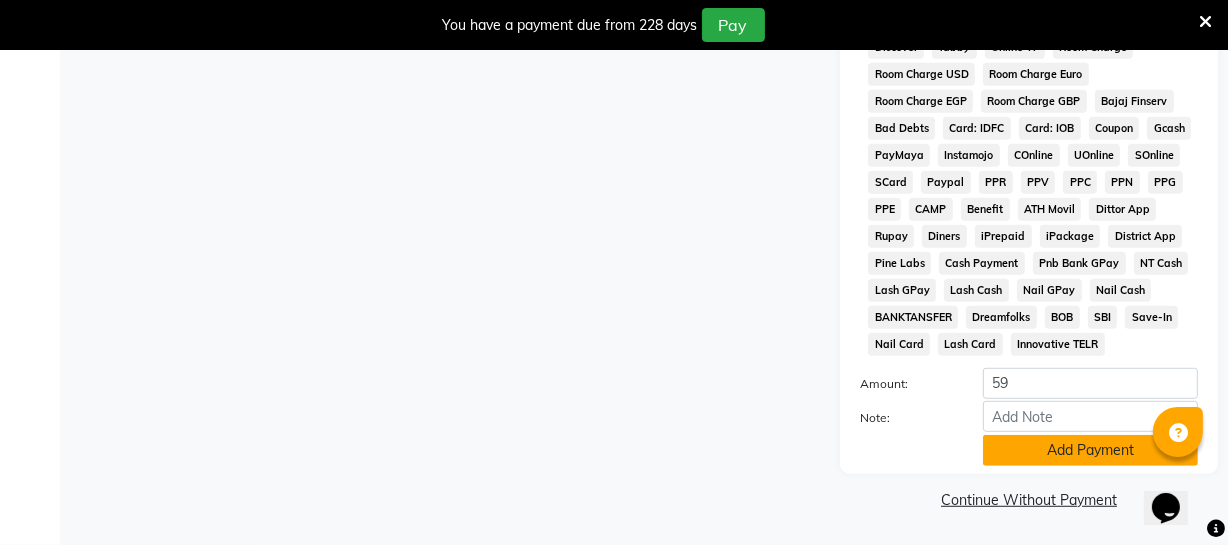click on "Add Payment" 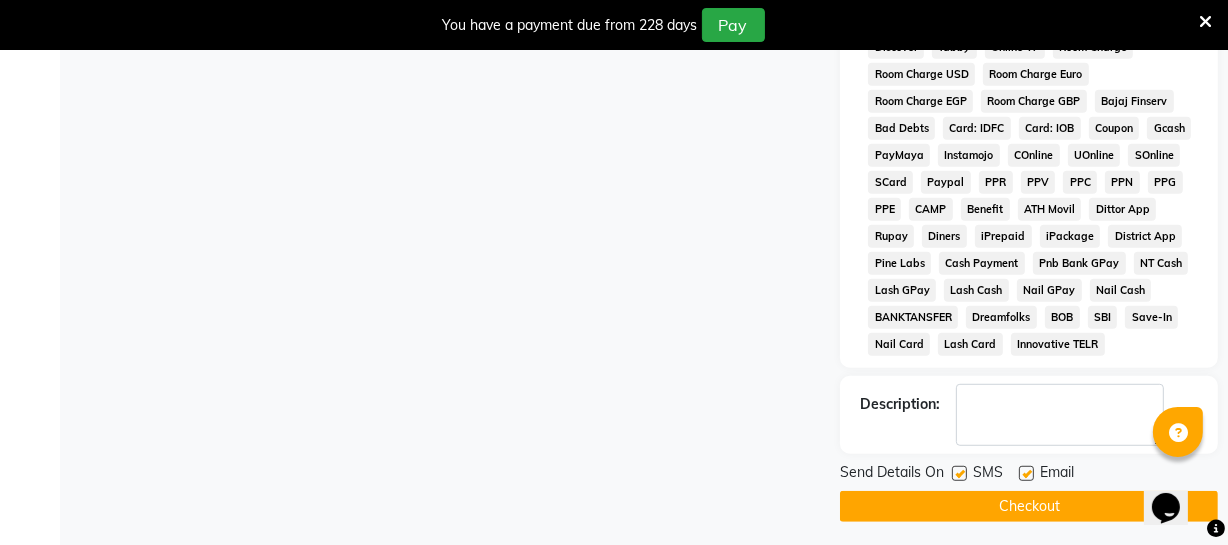 click on "Checkout" 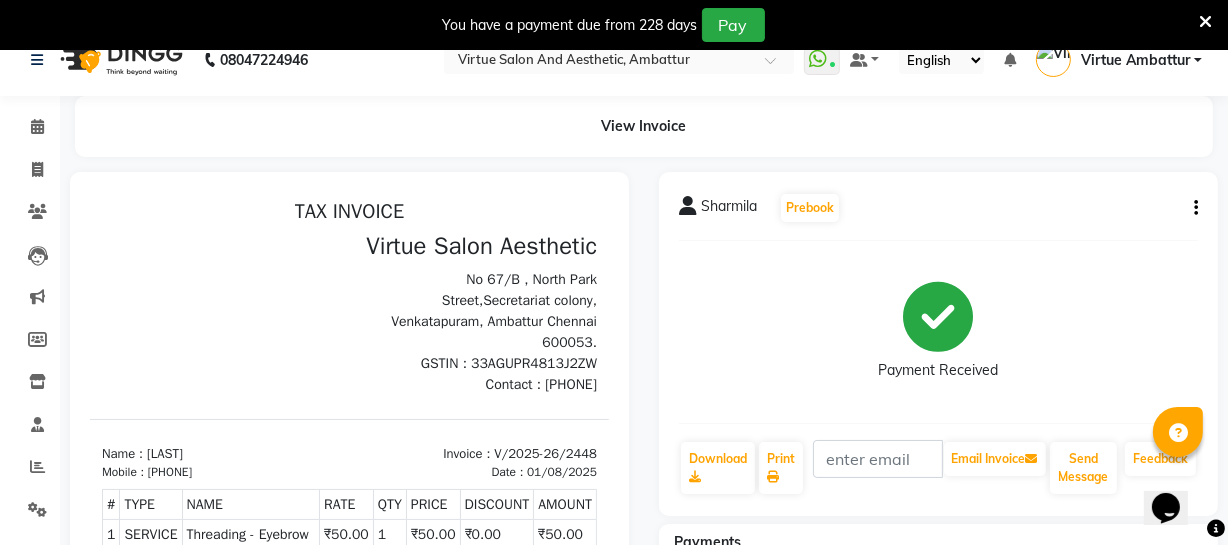 scroll, scrollTop: 0, scrollLeft: 0, axis: both 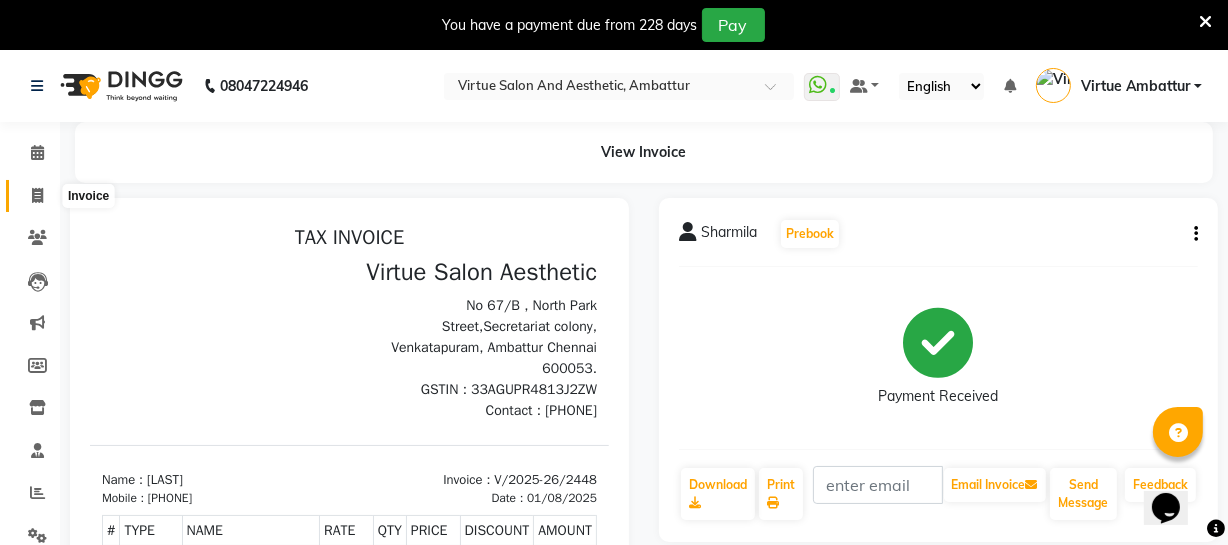click 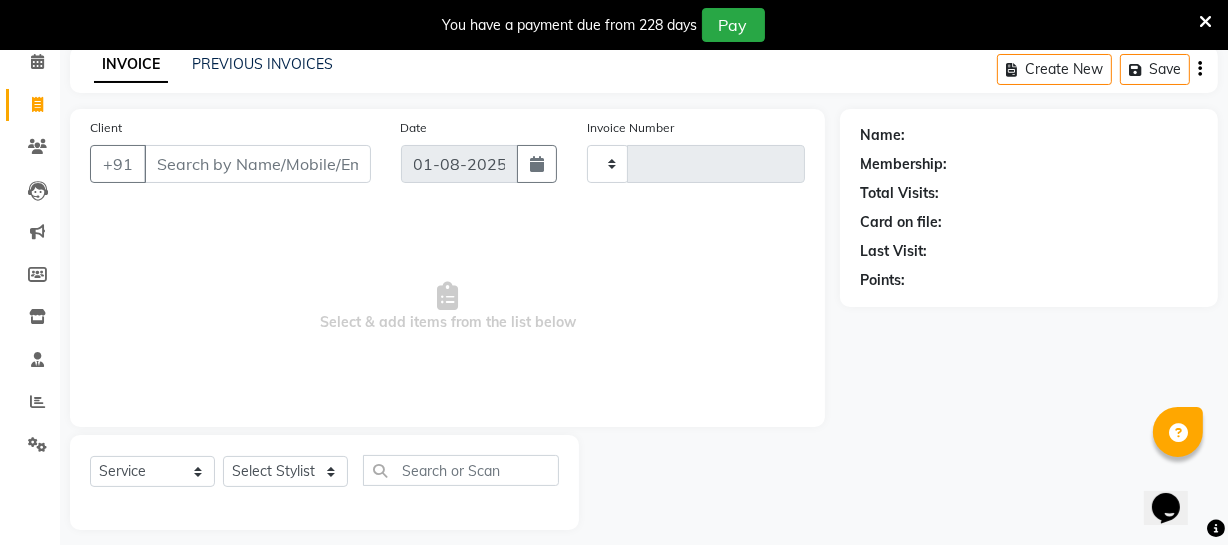 type on "2449" 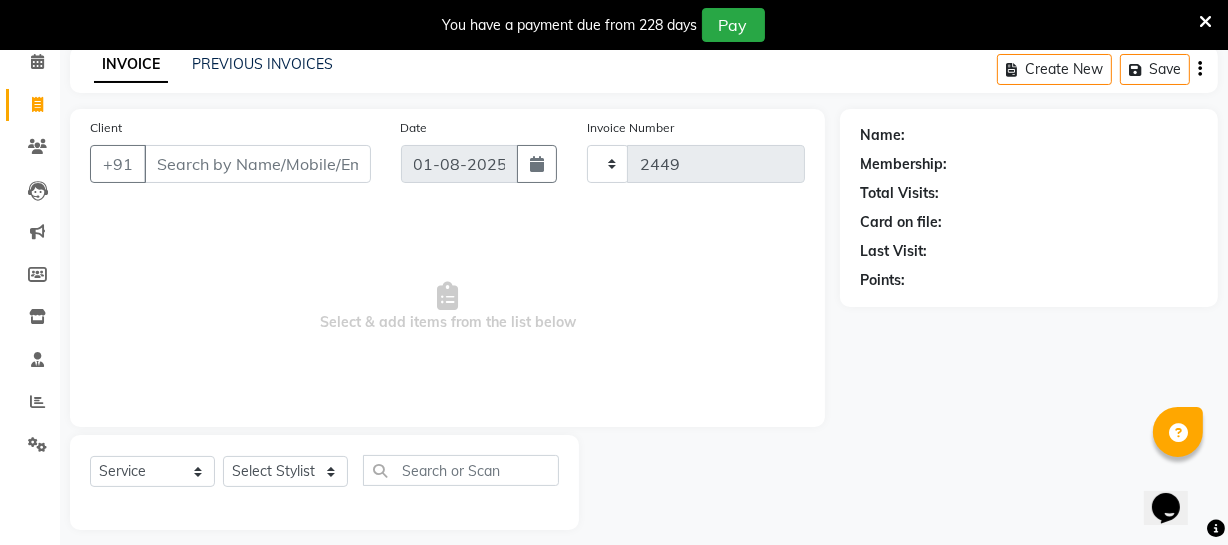 scroll, scrollTop: 107, scrollLeft: 0, axis: vertical 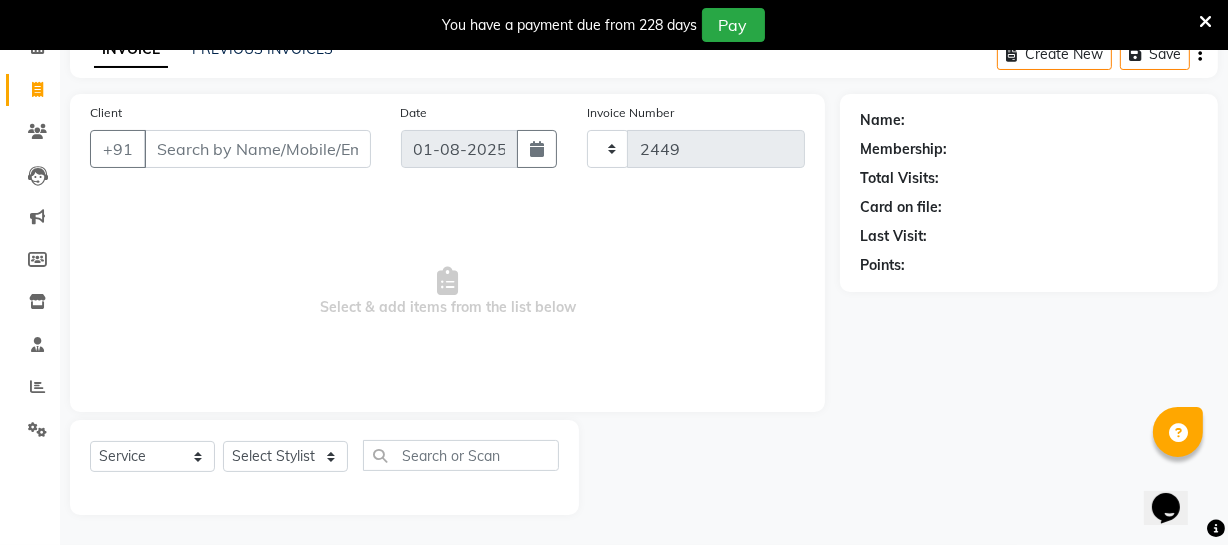 select on "5237" 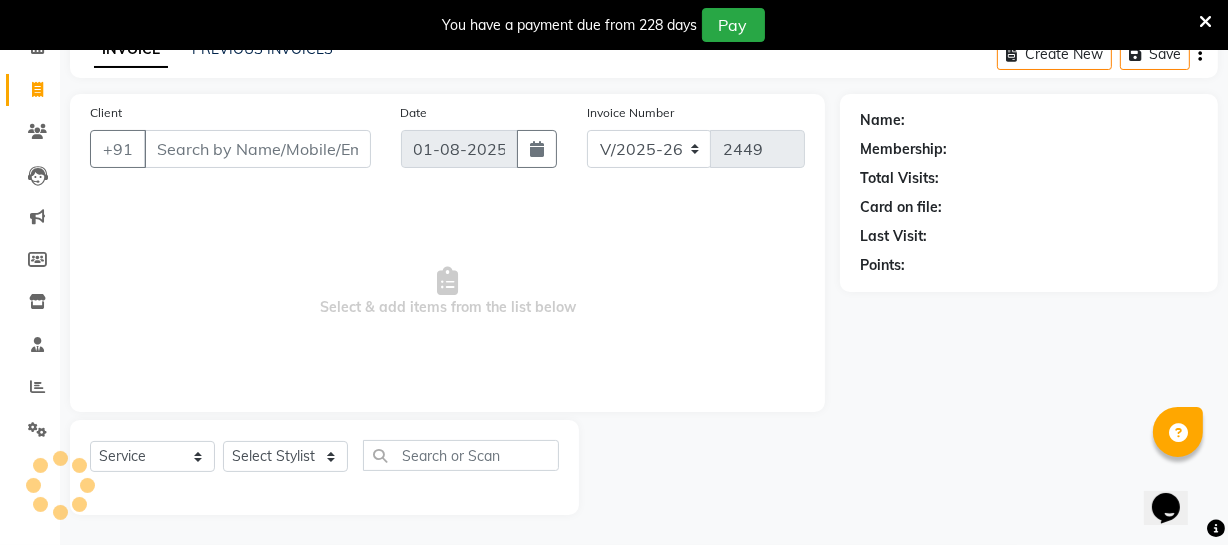 click on "Client" at bounding box center (257, 149) 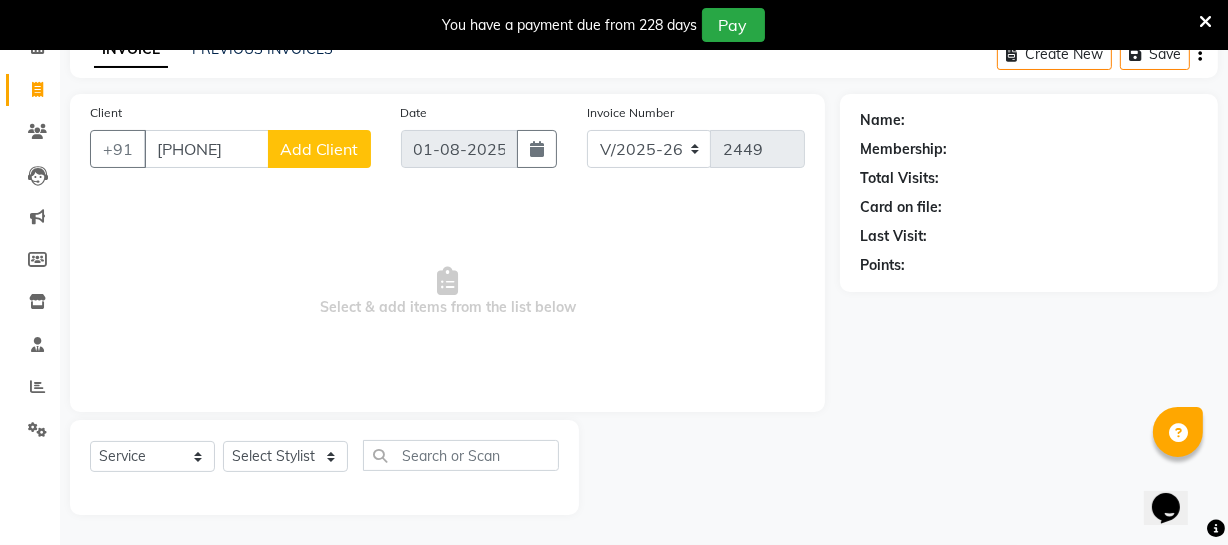 type on "[PHONE]" 